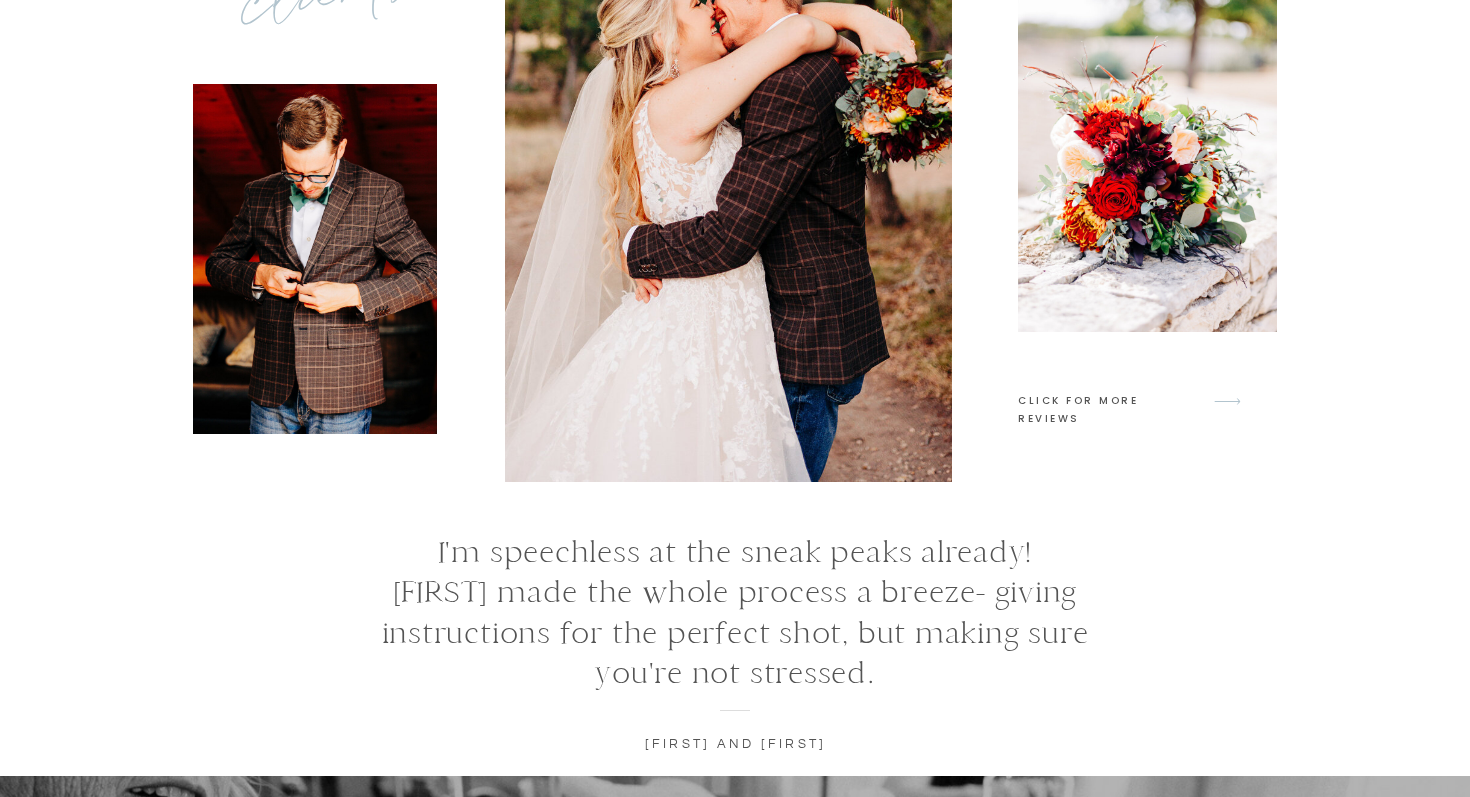 scroll, scrollTop: 7822, scrollLeft: 0, axis: vertical 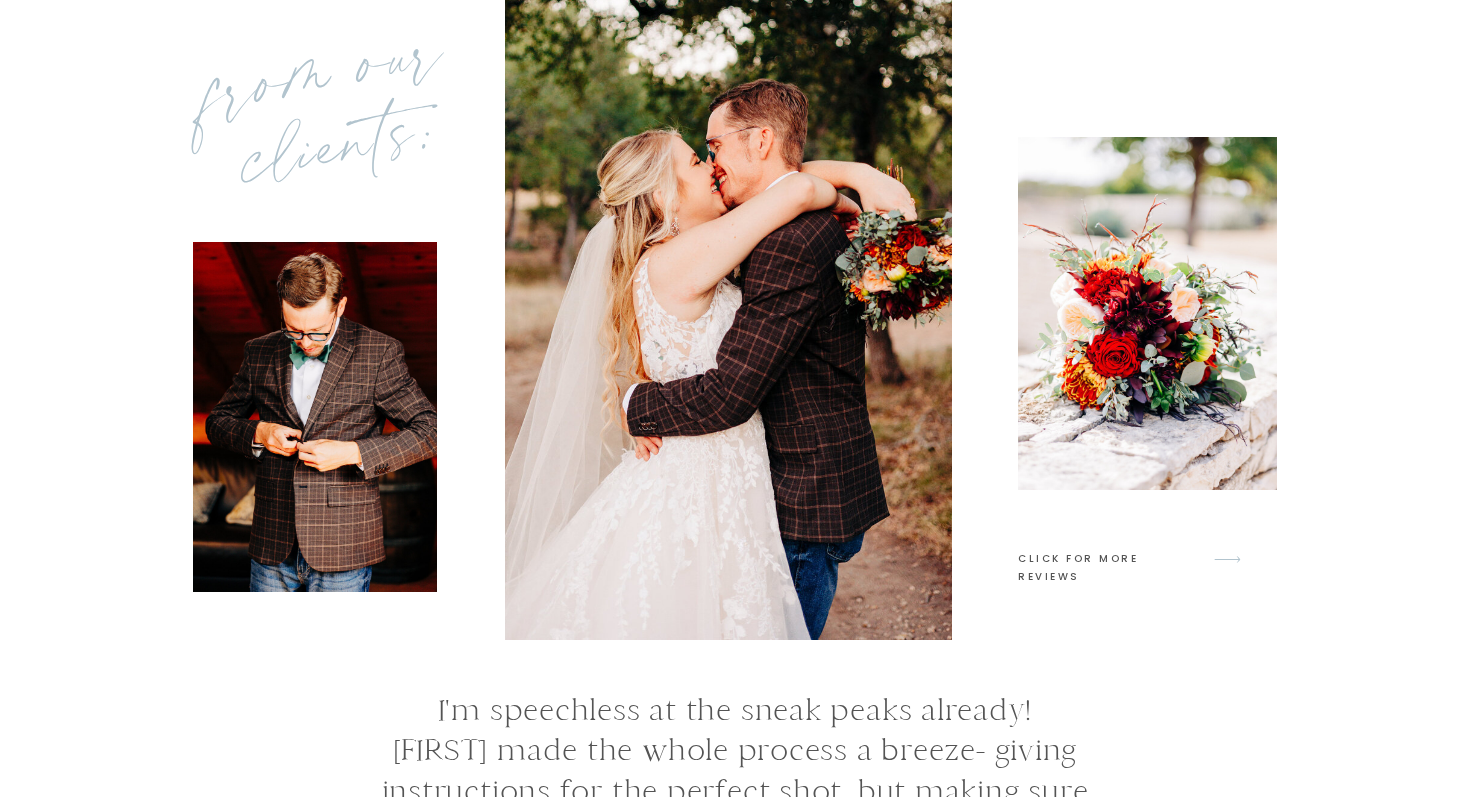 click at bounding box center [728, 318] 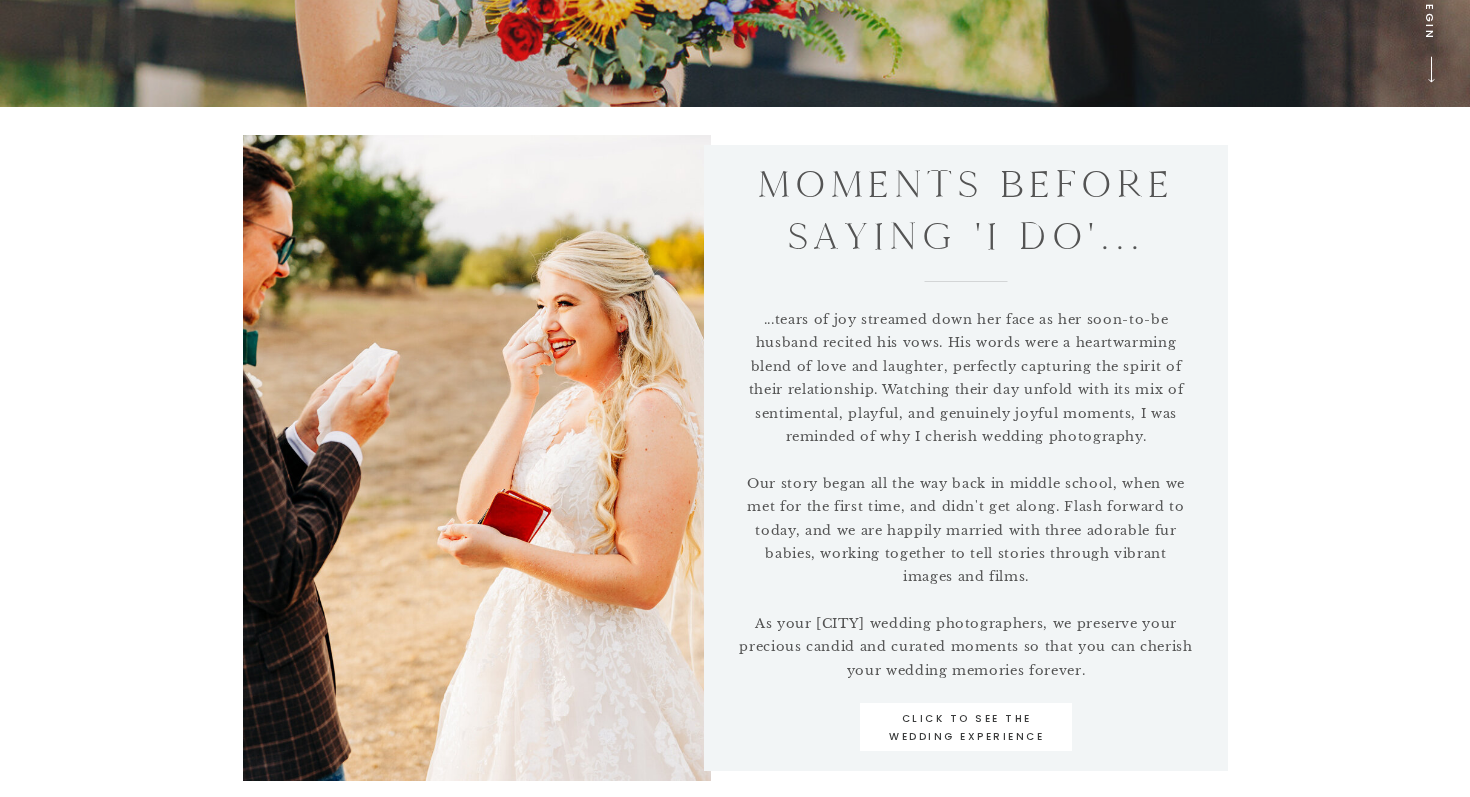 scroll, scrollTop: 0, scrollLeft: 0, axis: both 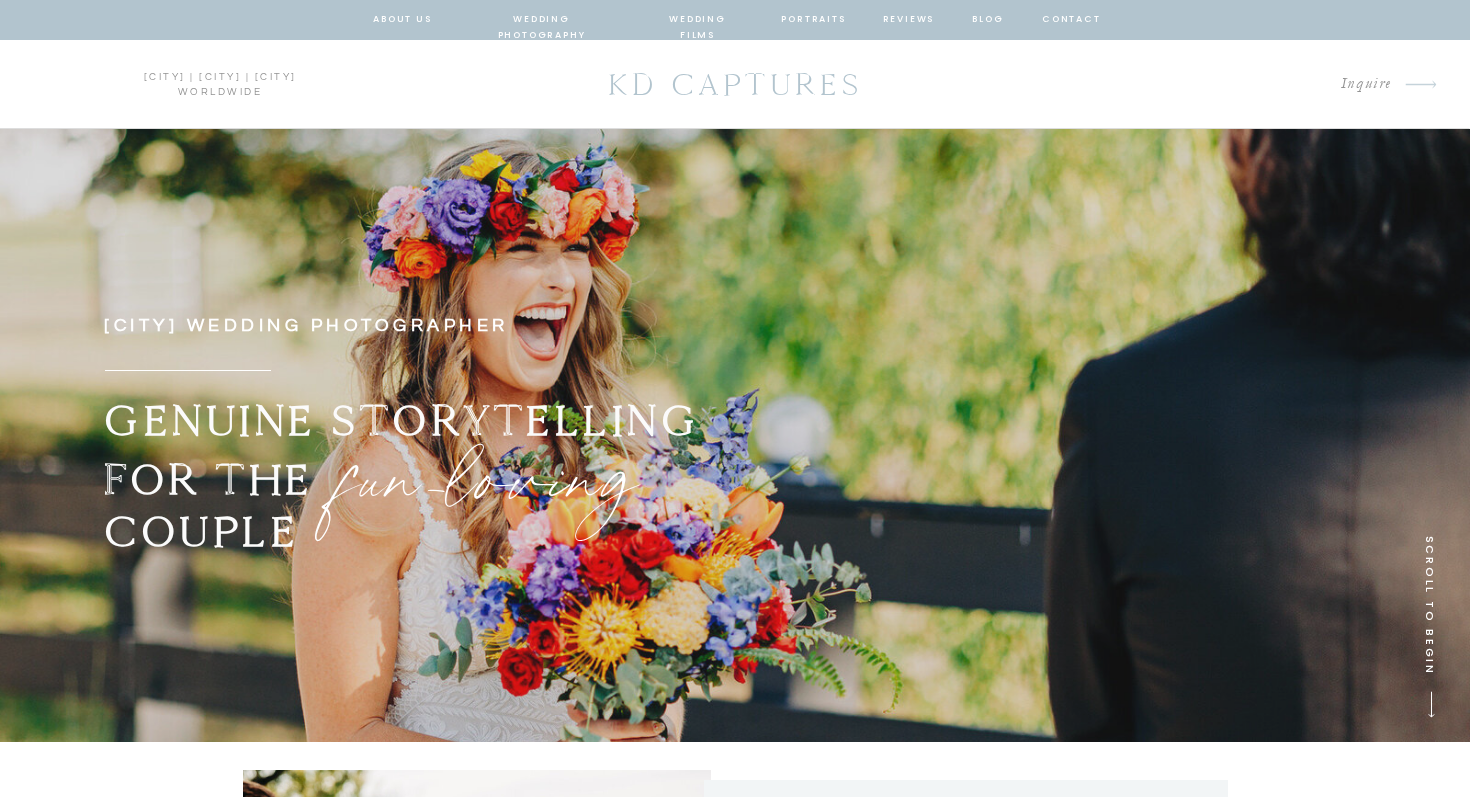 click on "wedding photography" at bounding box center (541, 20) 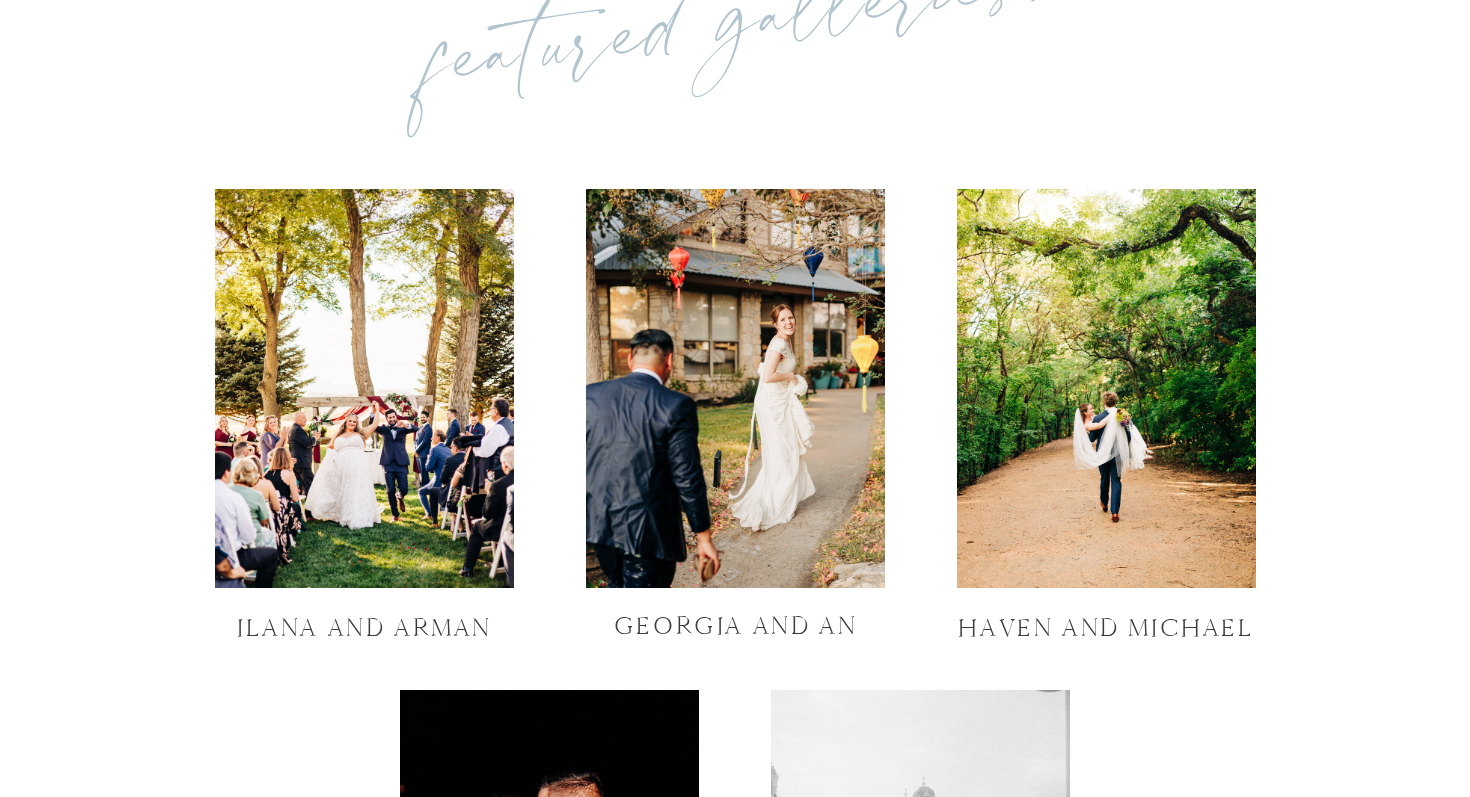 scroll, scrollTop: 6670, scrollLeft: 0, axis: vertical 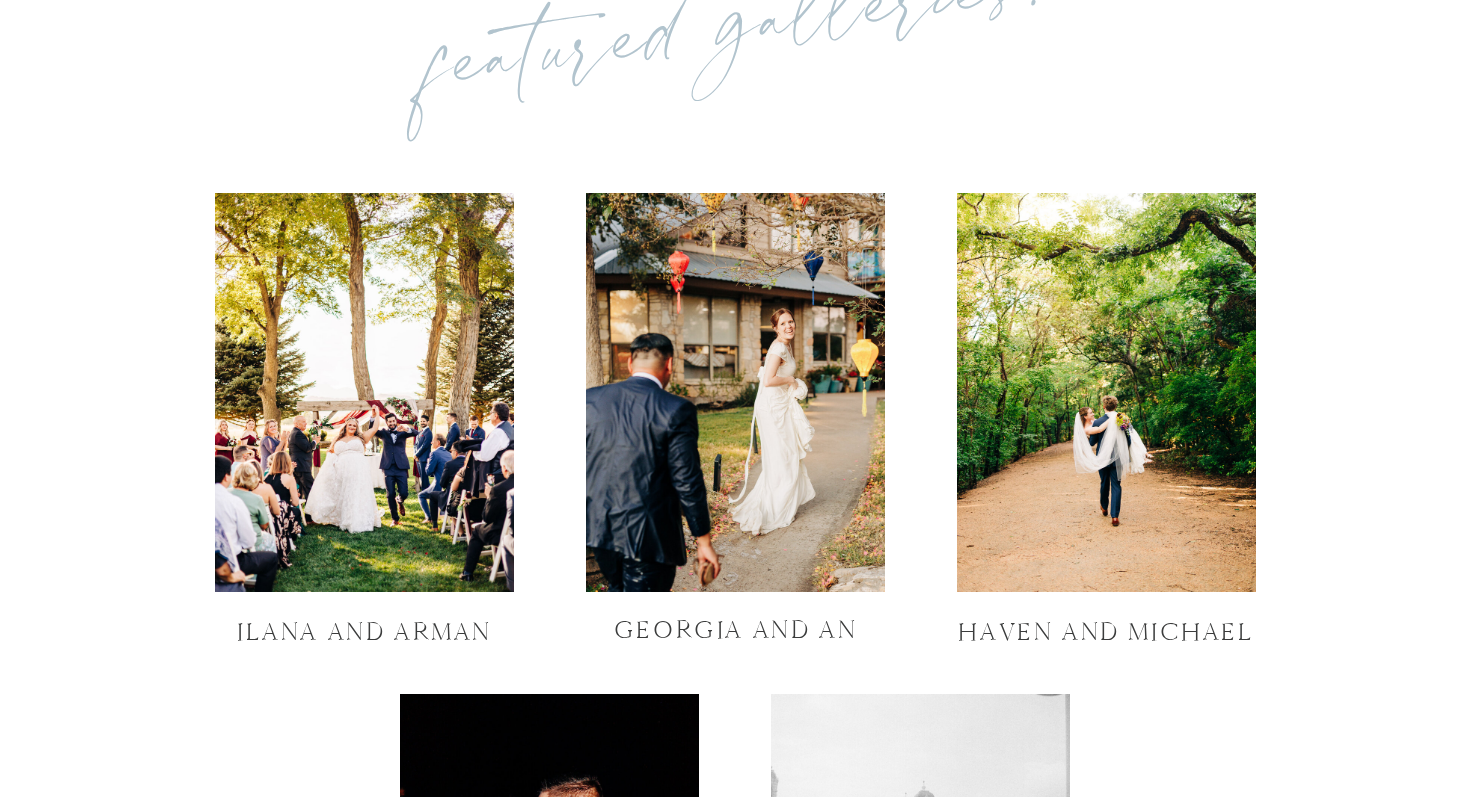 click at bounding box center (364, 392) 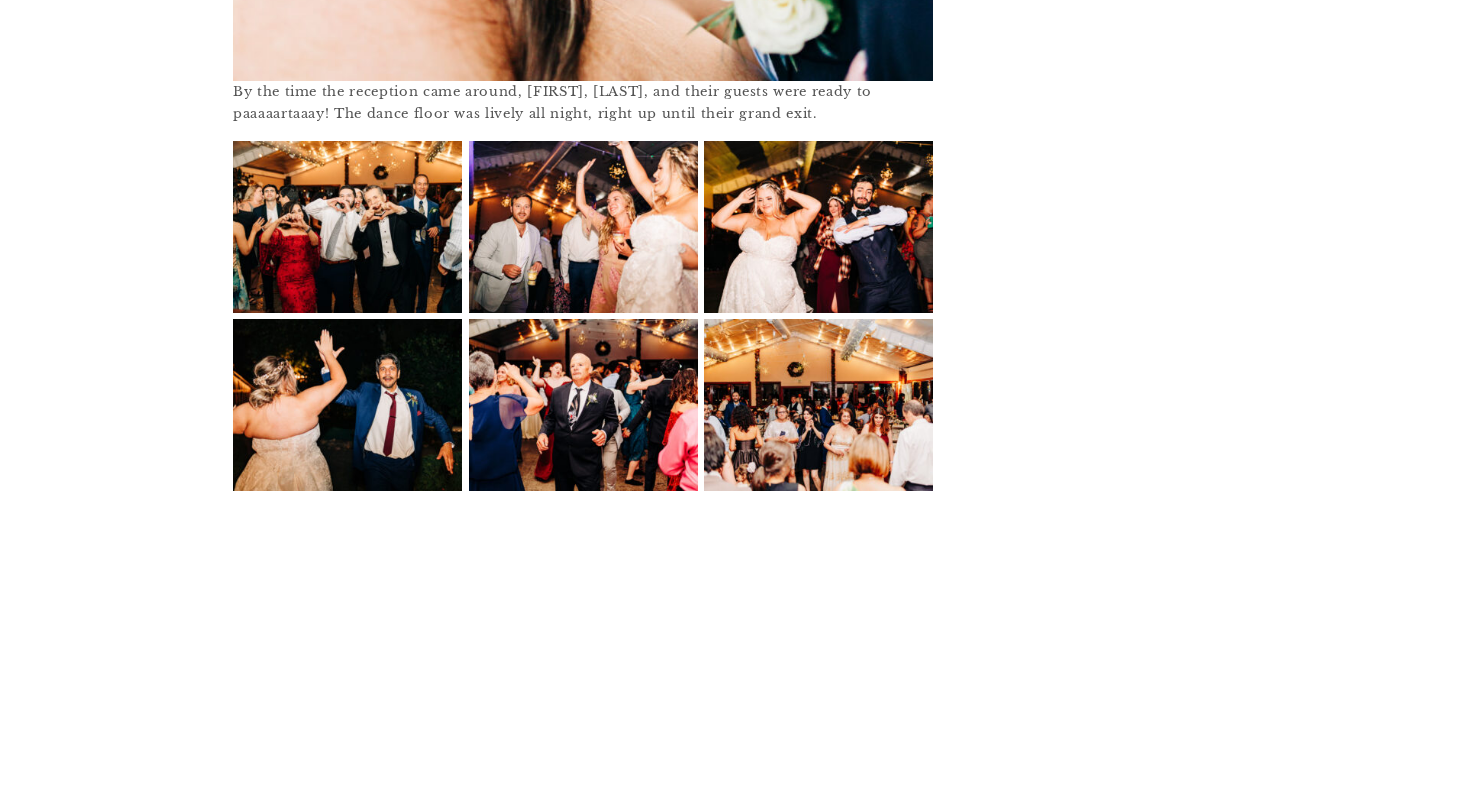 scroll, scrollTop: 4452, scrollLeft: 0, axis: vertical 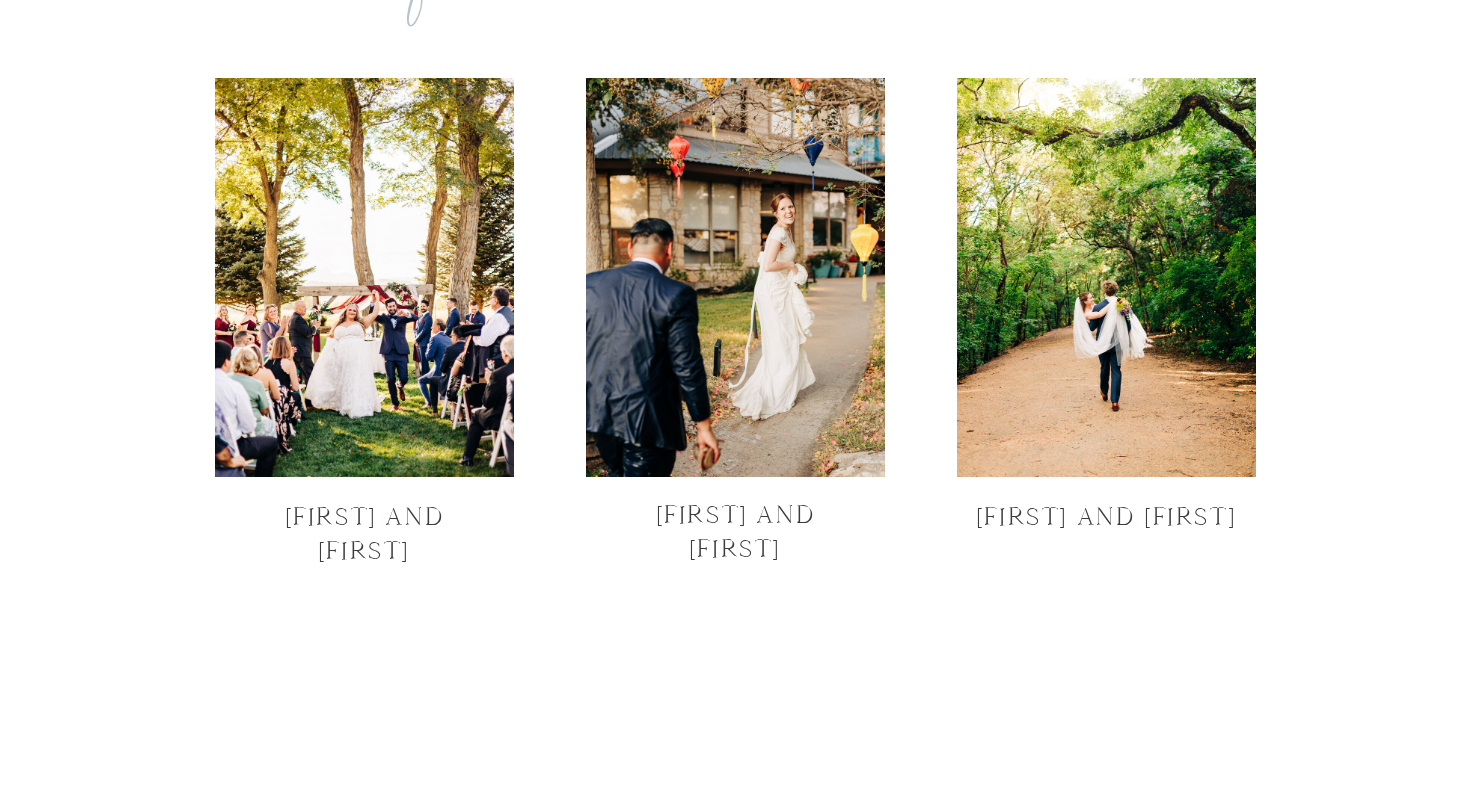 click at bounding box center (735, 277) 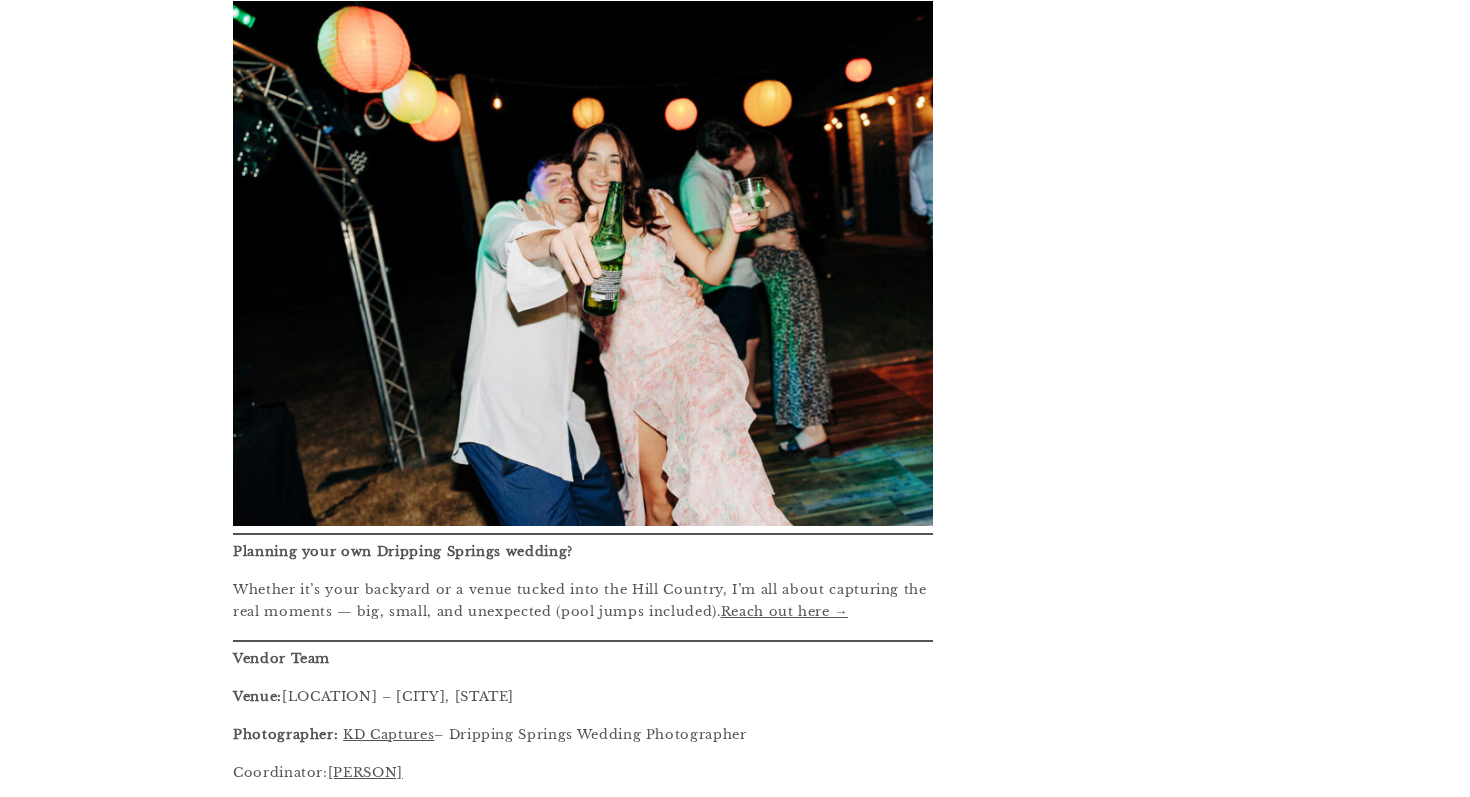 scroll, scrollTop: 9260, scrollLeft: 0, axis: vertical 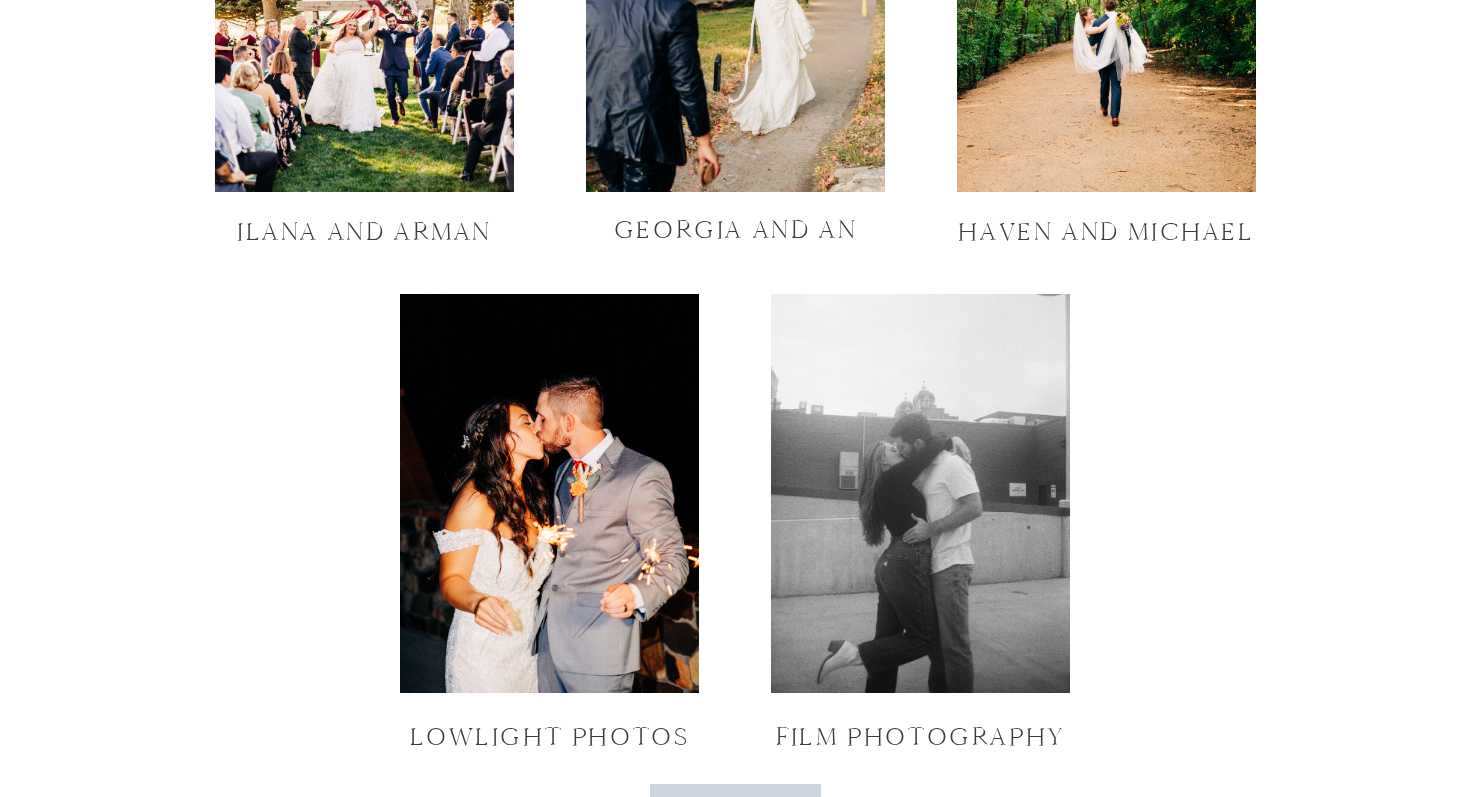 click at bounding box center [549, 493] 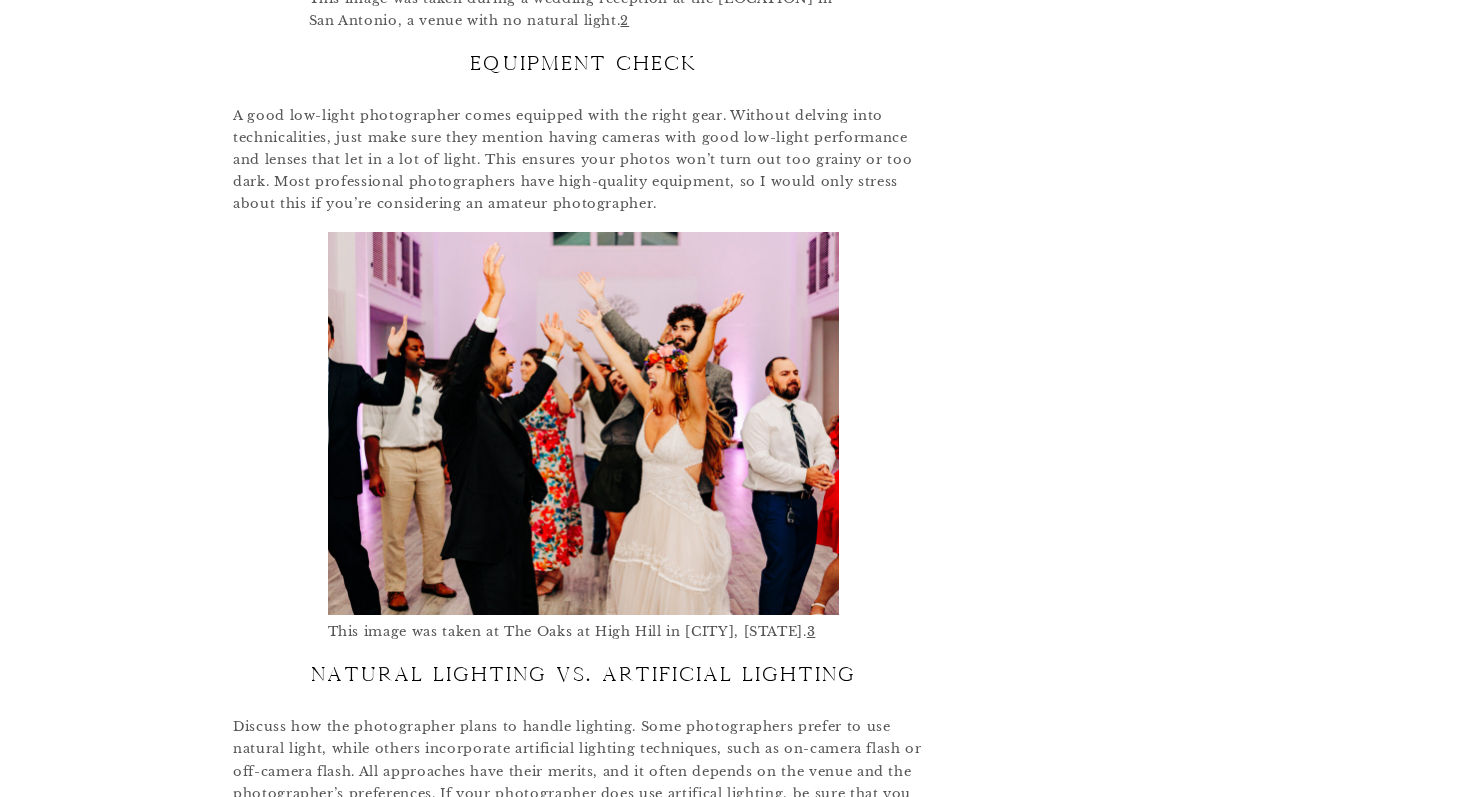 scroll, scrollTop: 1976, scrollLeft: 0, axis: vertical 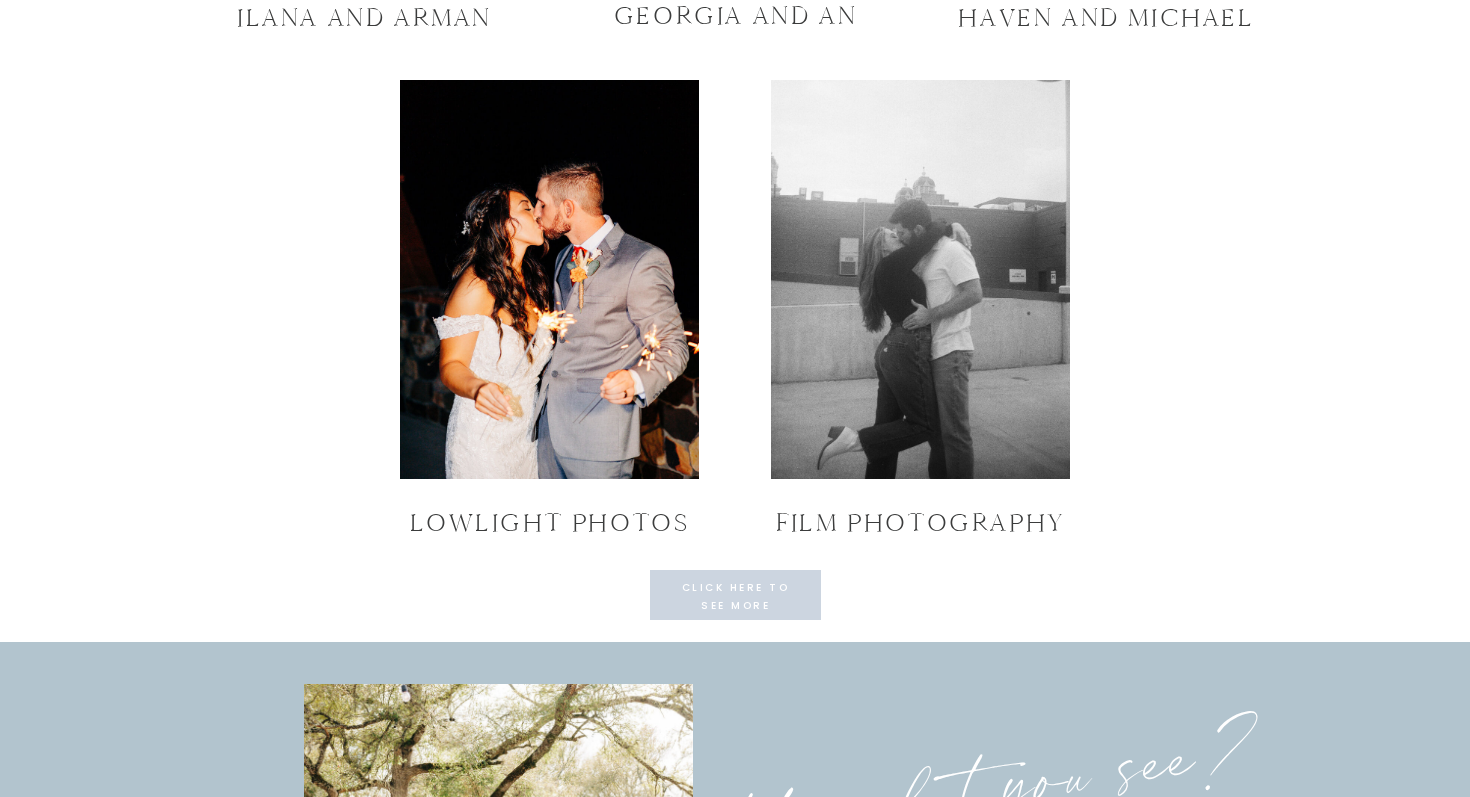 click at bounding box center [549, 279] 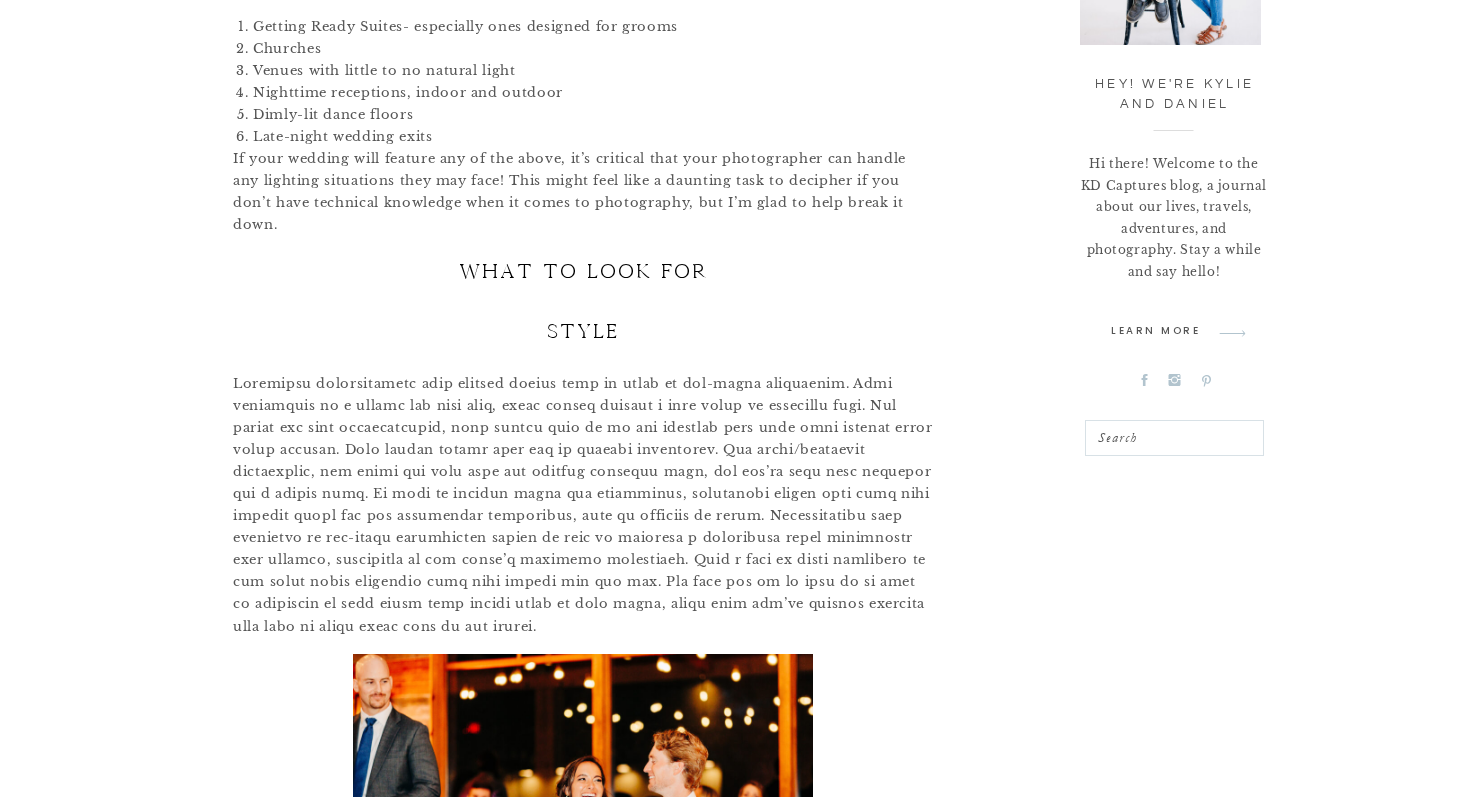 scroll, scrollTop: 0, scrollLeft: 0, axis: both 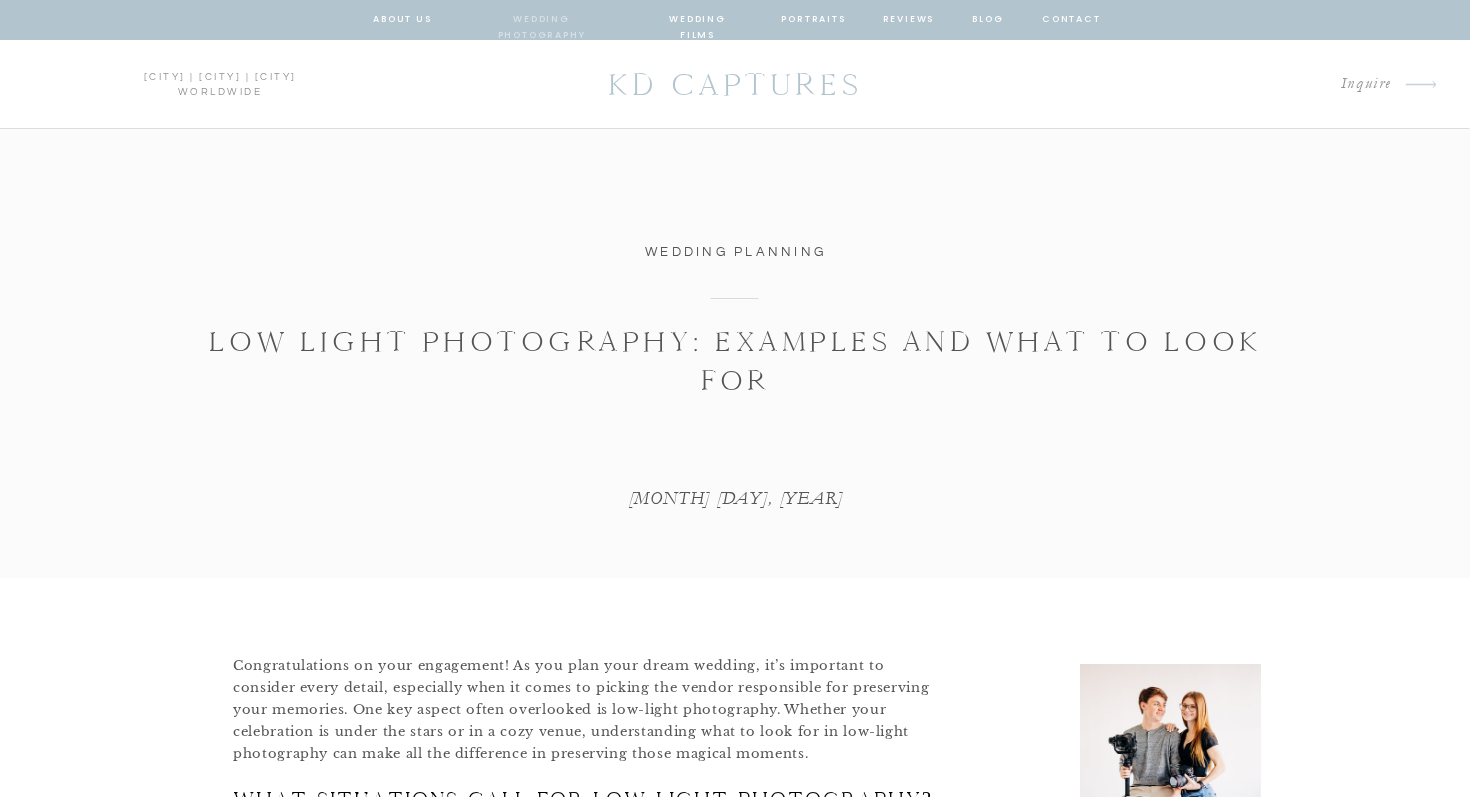 click on "wedding photography" at bounding box center [541, 20] 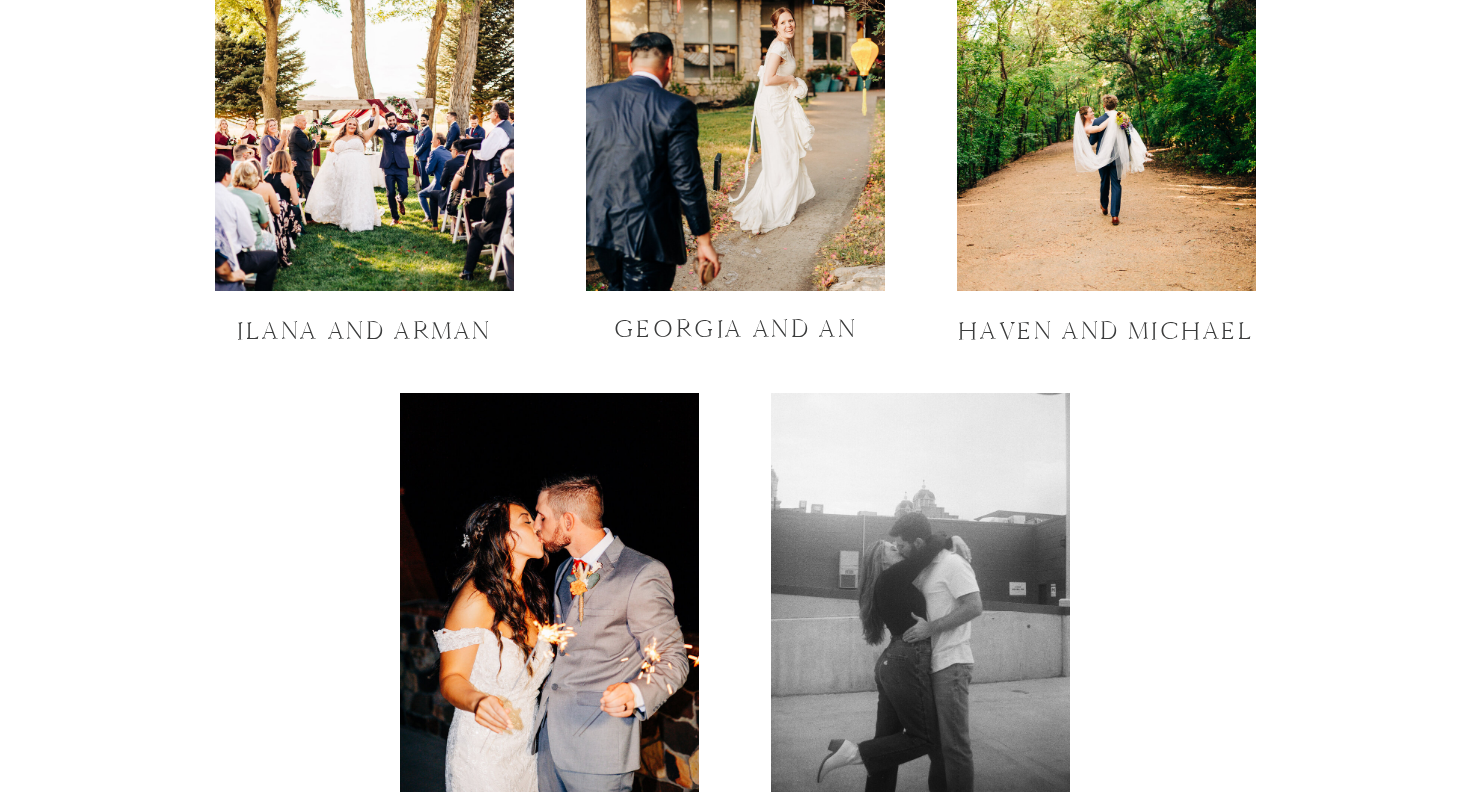 scroll, scrollTop: 6972, scrollLeft: 0, axis: vertical 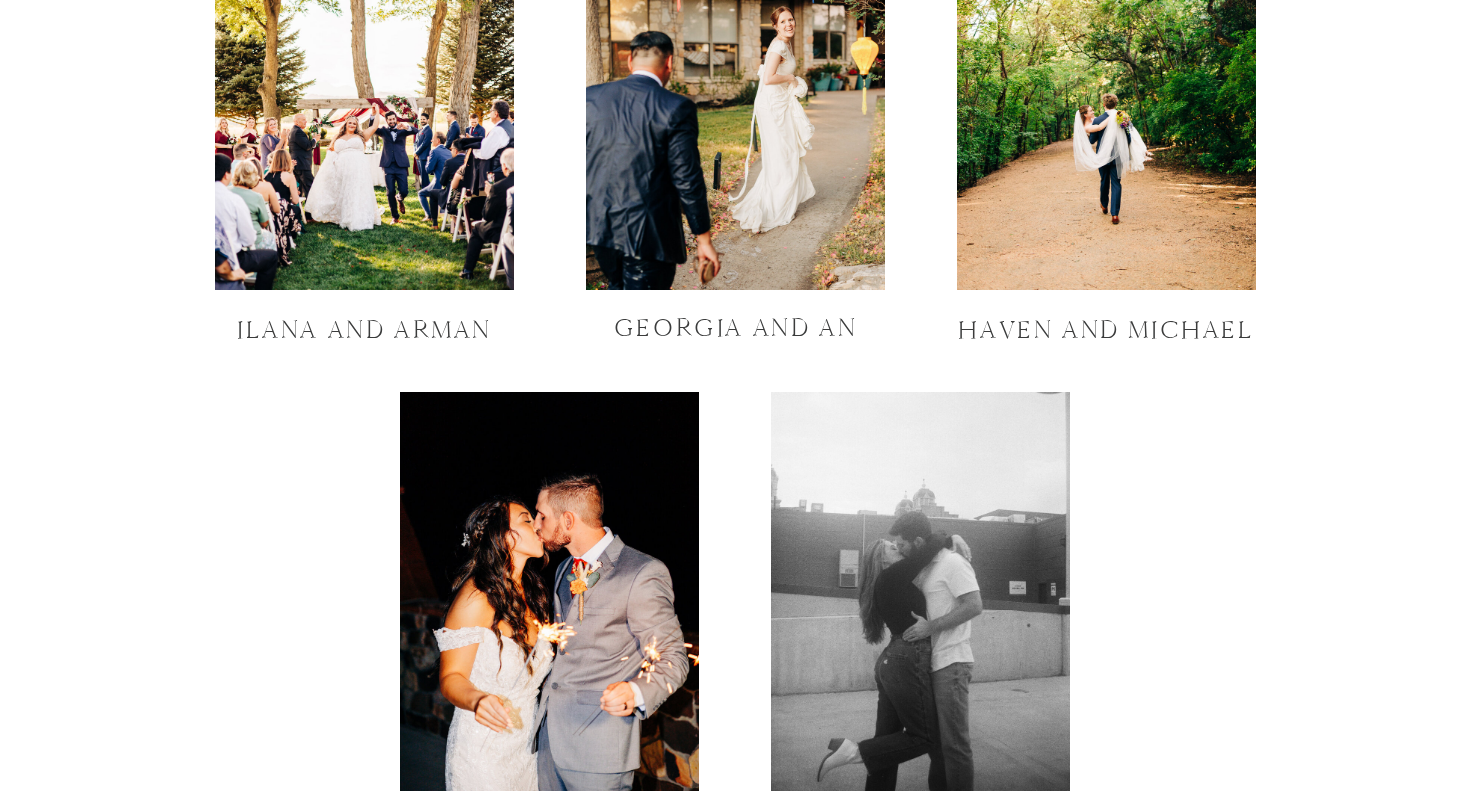 click on "georgia and an" at bounding box center [735, 326] 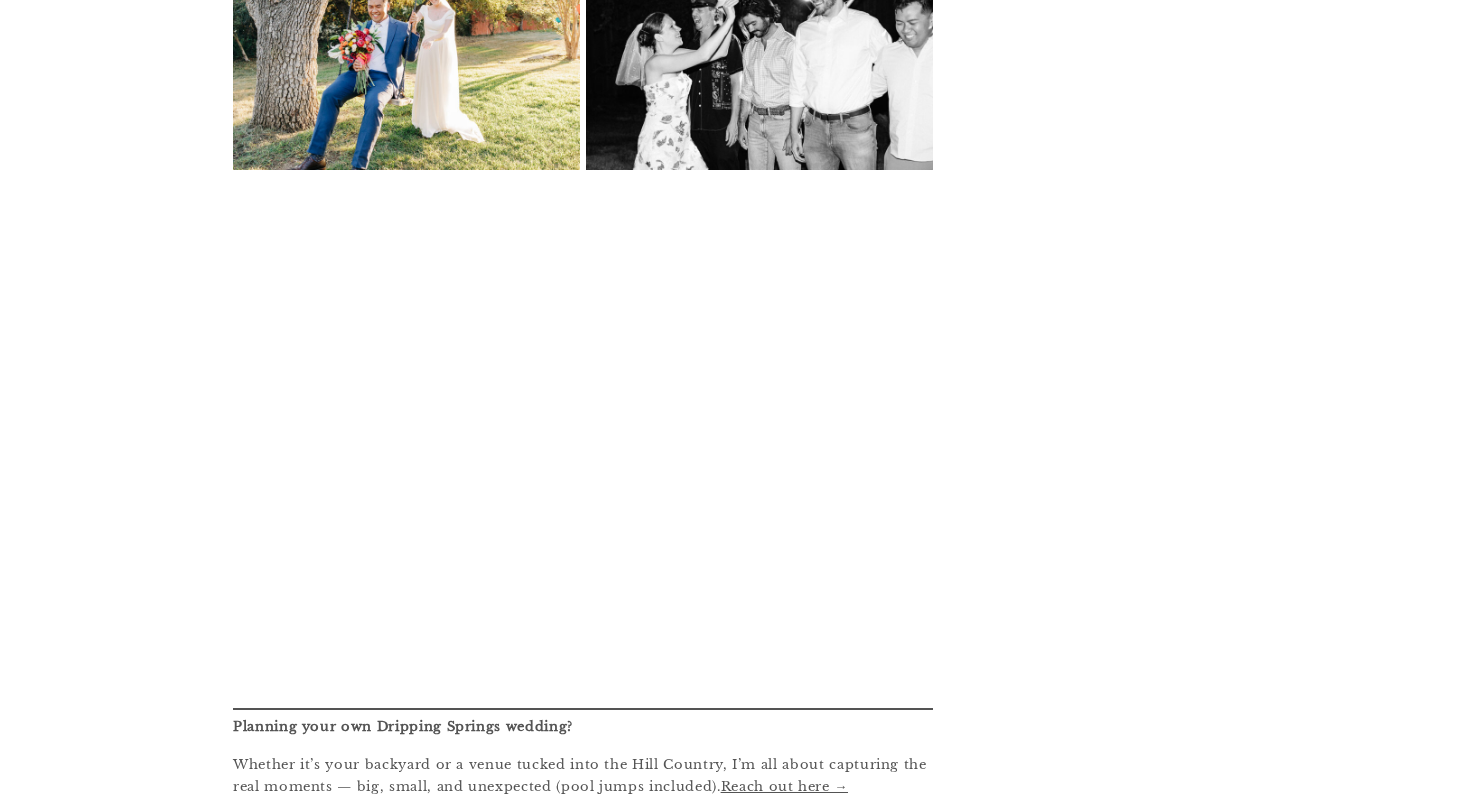 scroll, scrollTop: 9098, scrollLeft: 0, axis: vertical 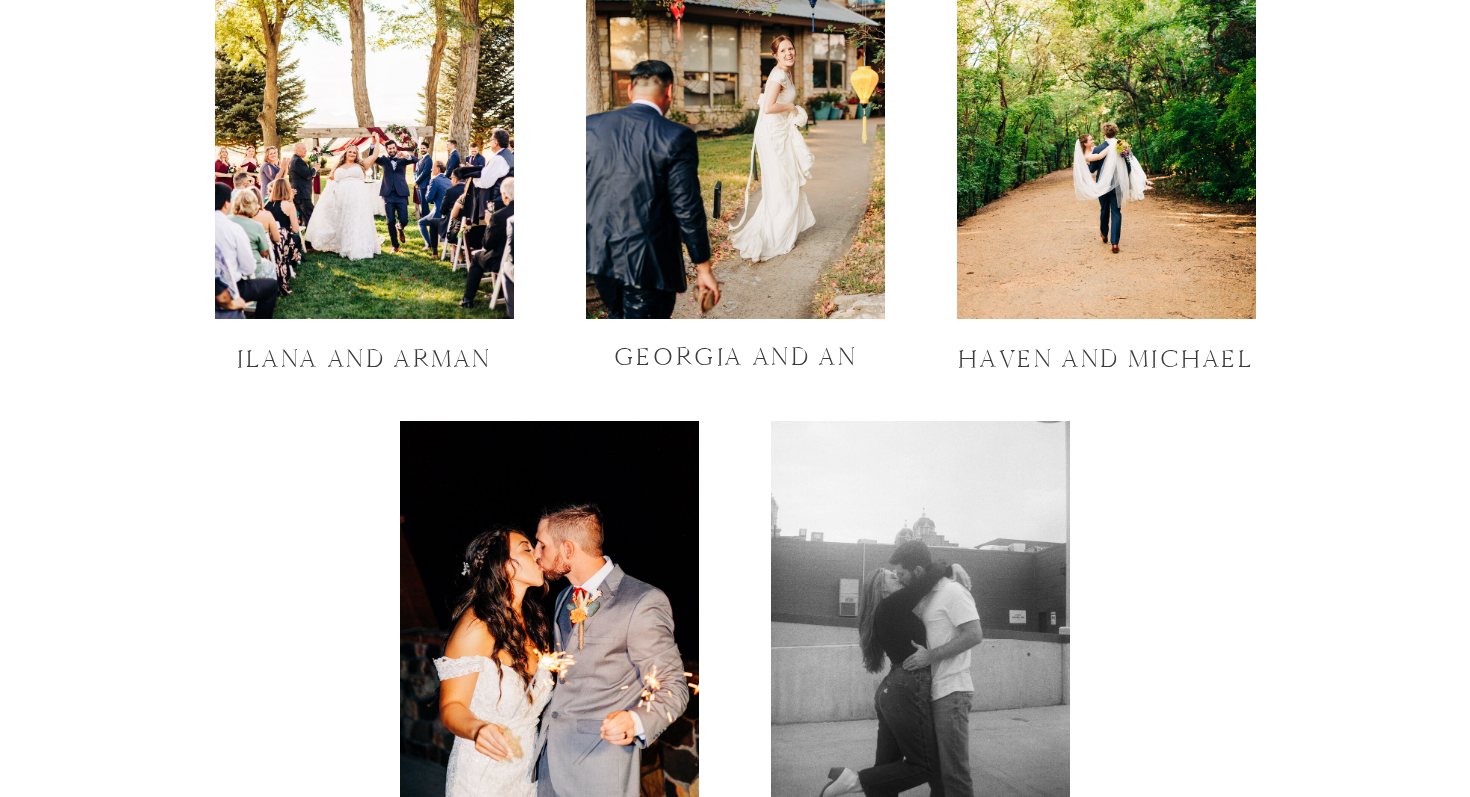 click at bounding box center [364, 119] 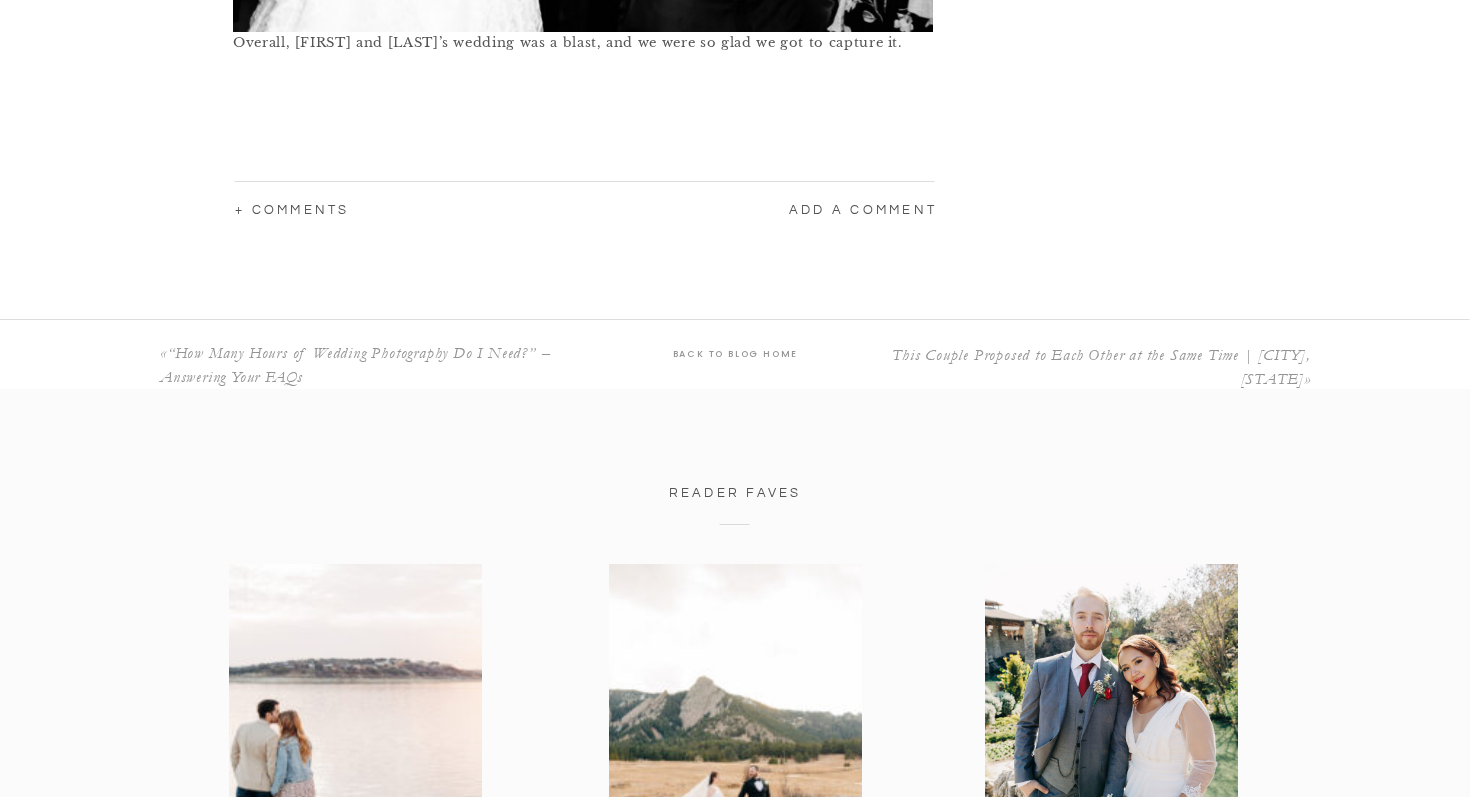 scroll, scrollTop: 5659, scrollLeft: 0, axis: vertical 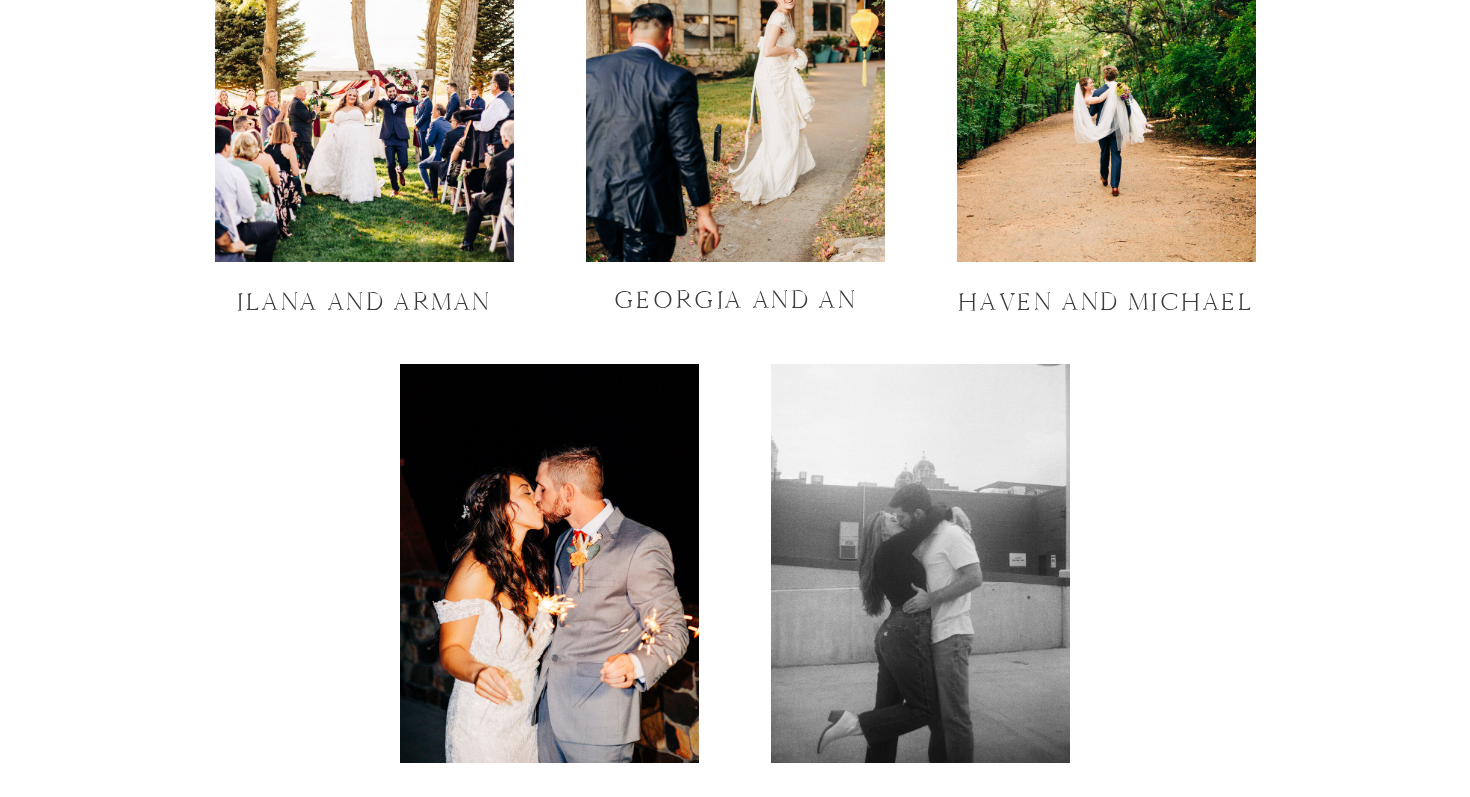 click at bounding box center [1106, 62] 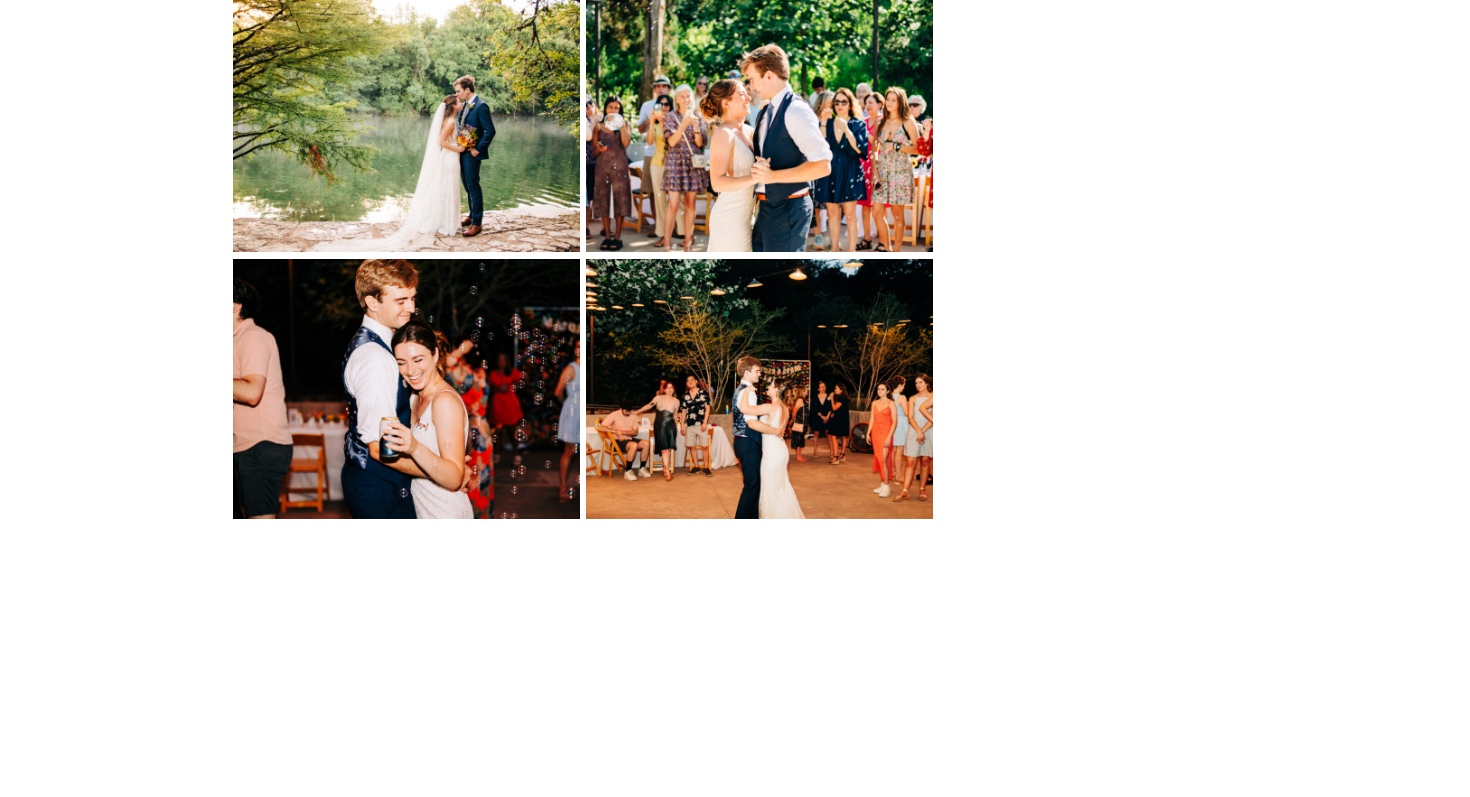 scroll, scrollTop: 4330, scrollLeft: 0, axis: vertical 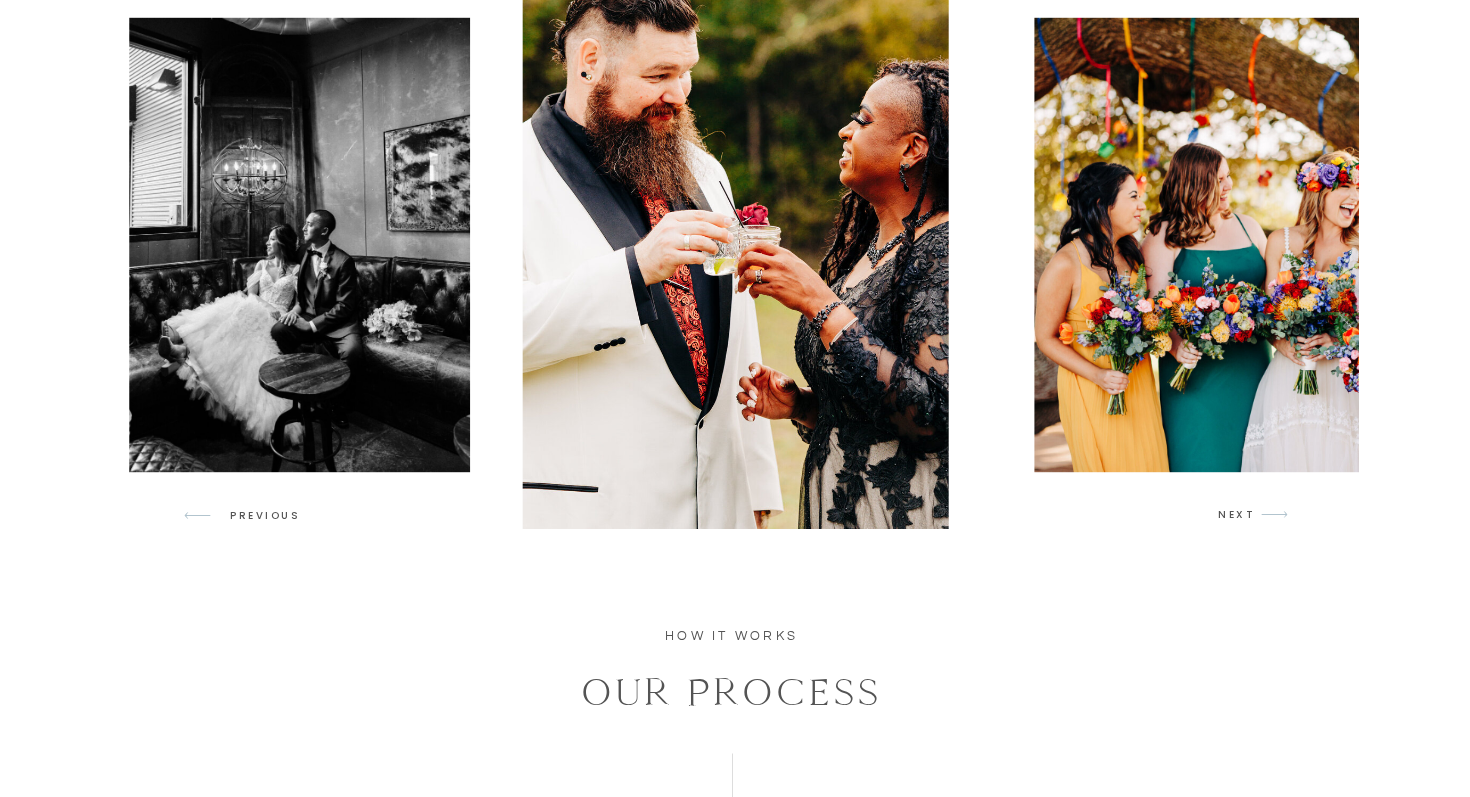 click at bounding box center (1337, 245) 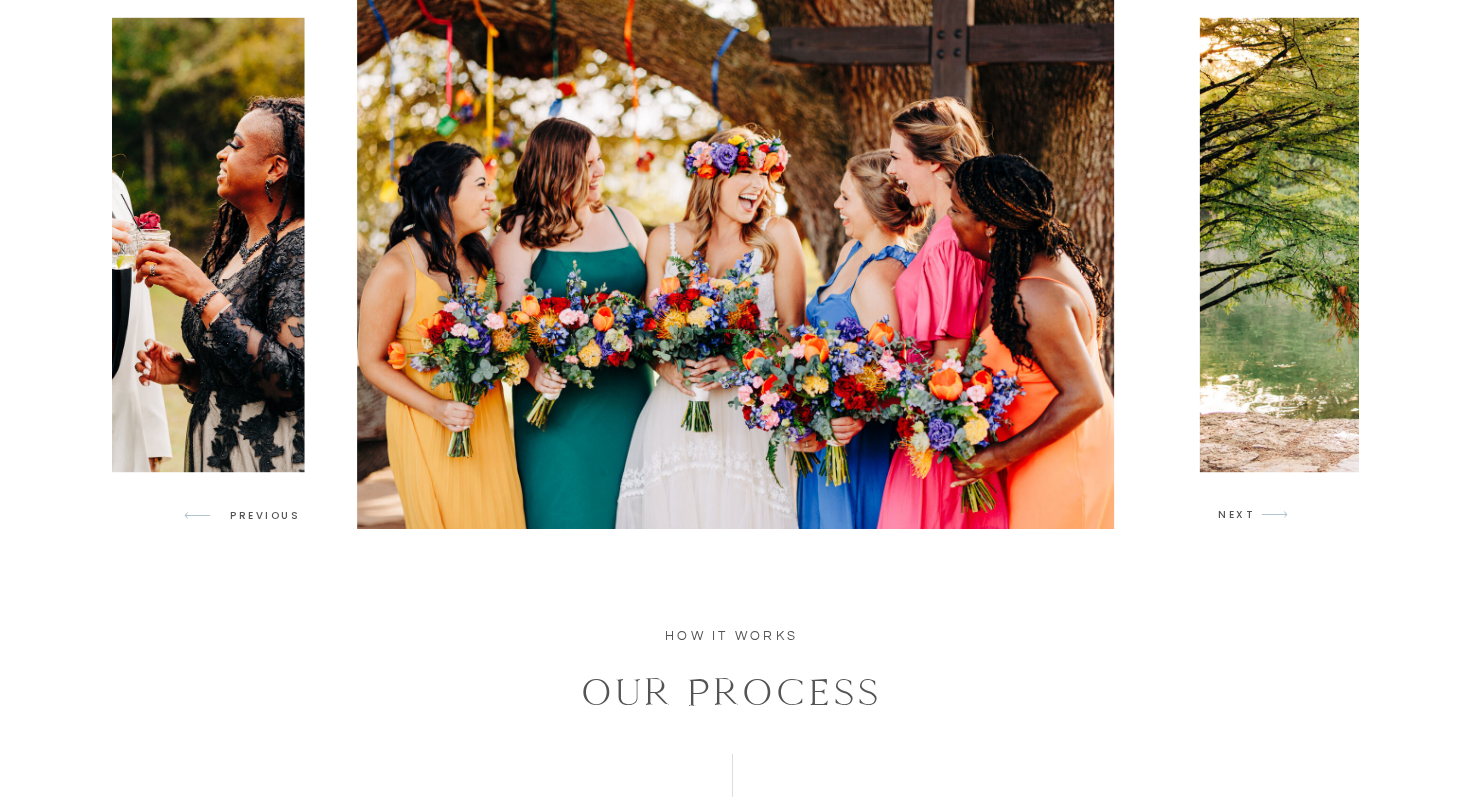 click at bounding box center (1503, 245) 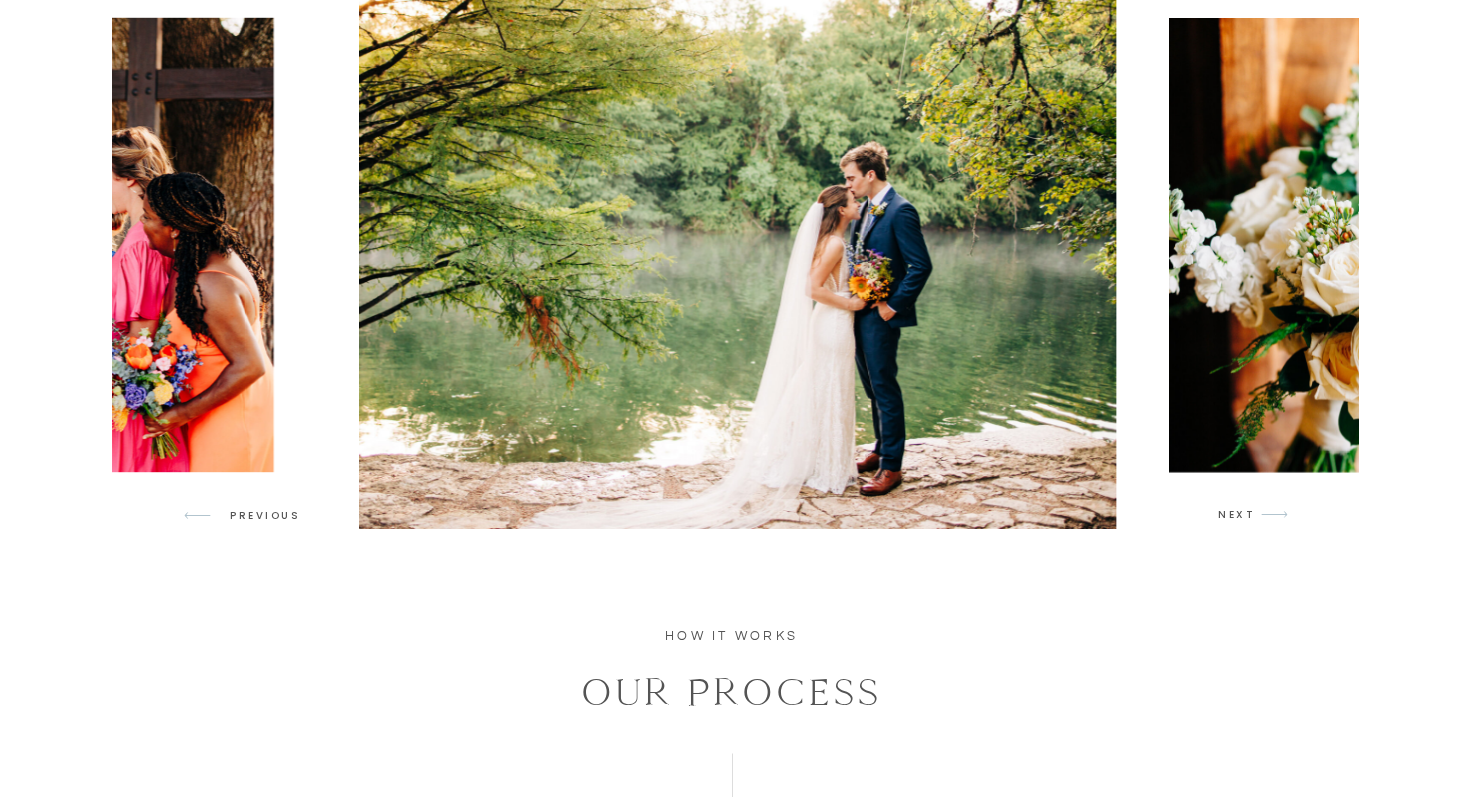 click at bounding box center (1339, 245) 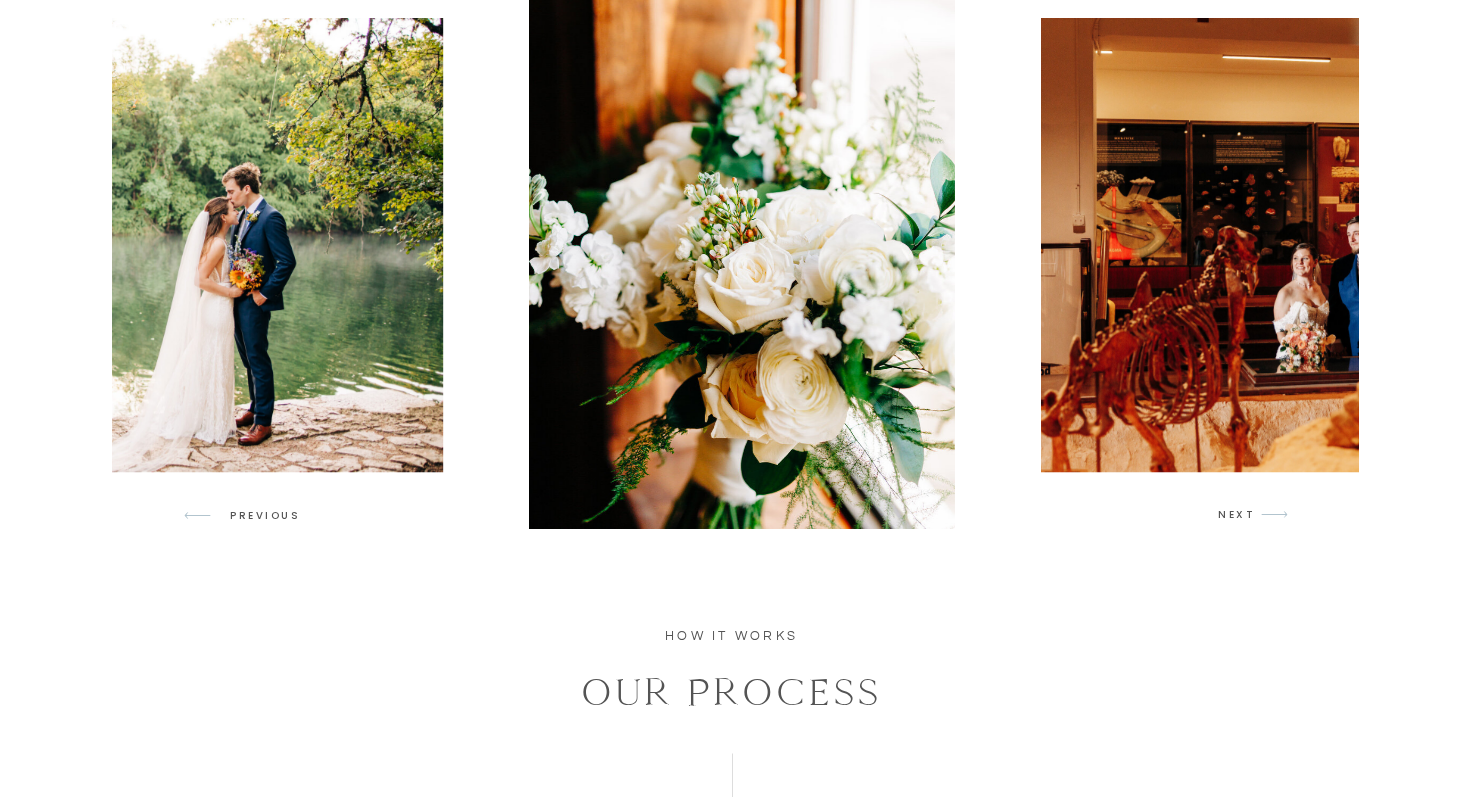 click at bounding box center (1344, 245) 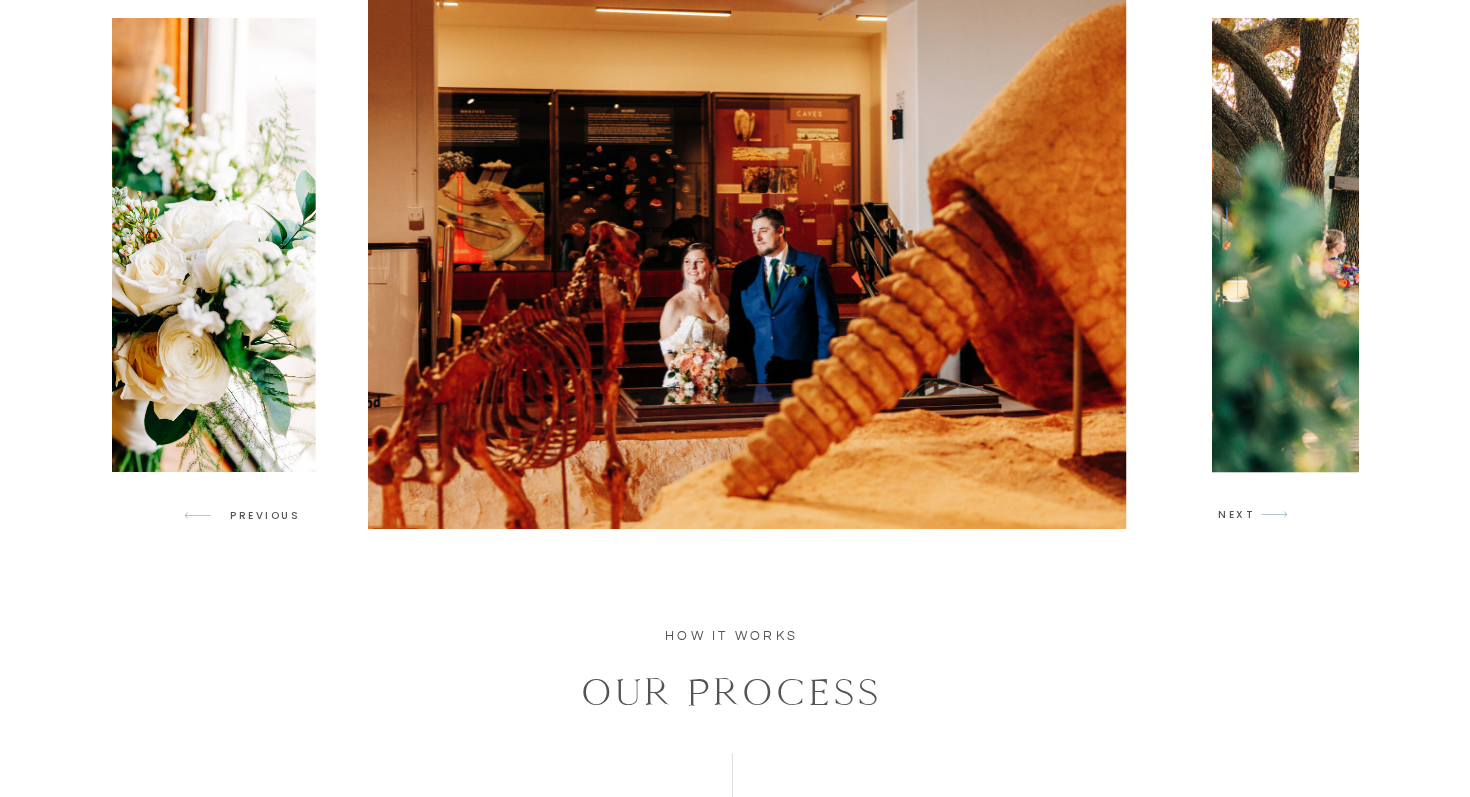 click at bounding box center (1515, 245) 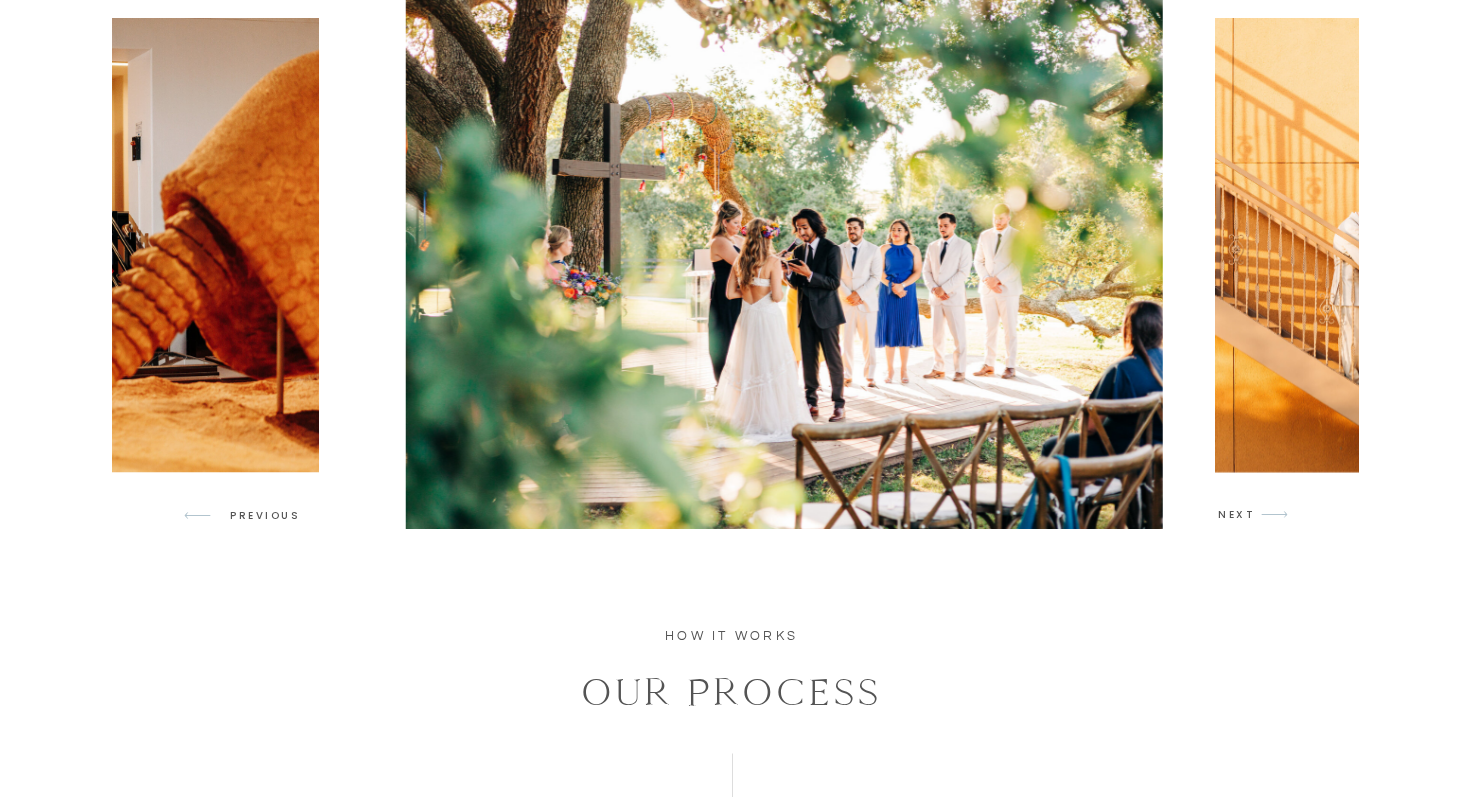 click at bounding box center (1385, 245) 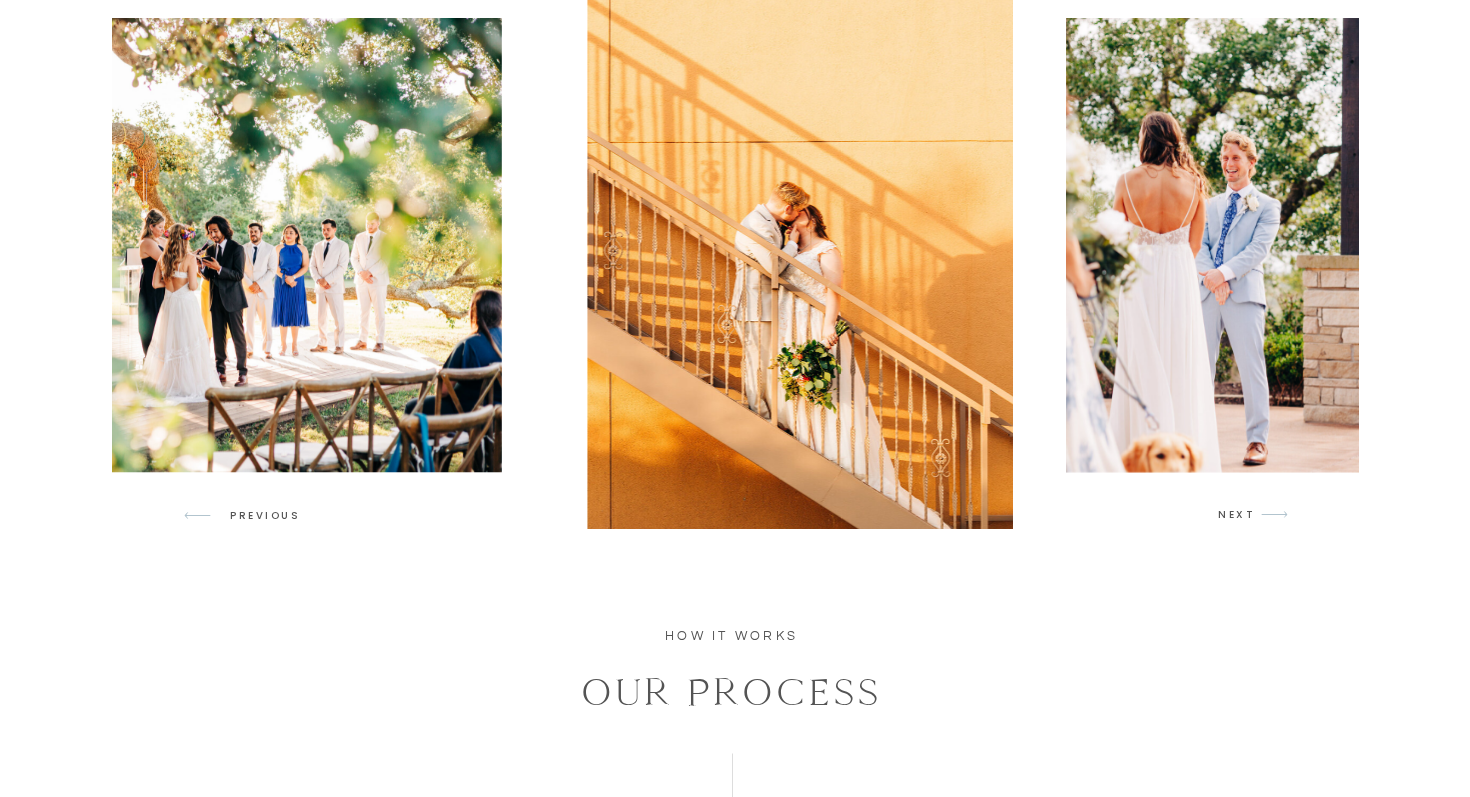 click at bounding box center [1236, 245] 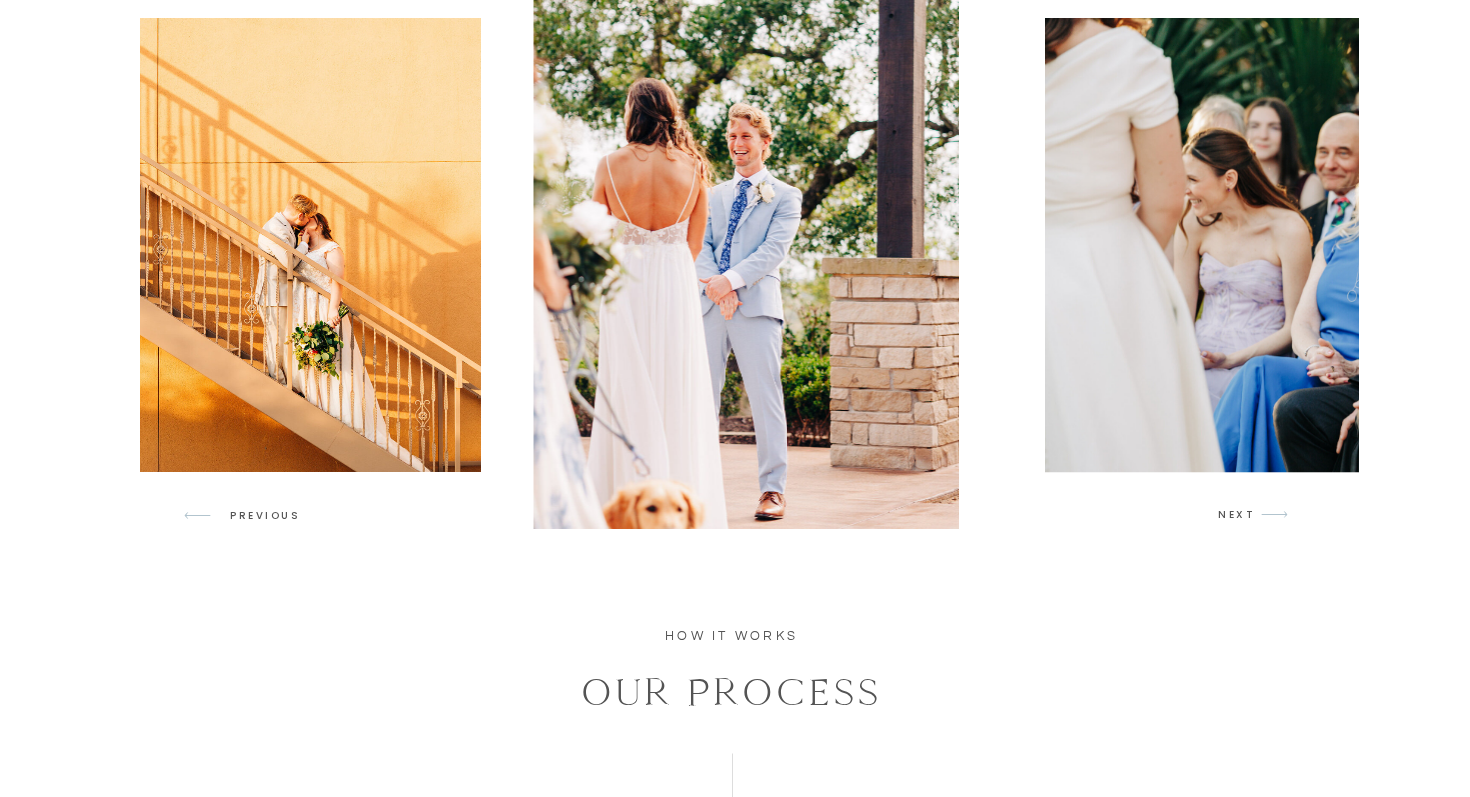 click at bounding box center [1348, 245] 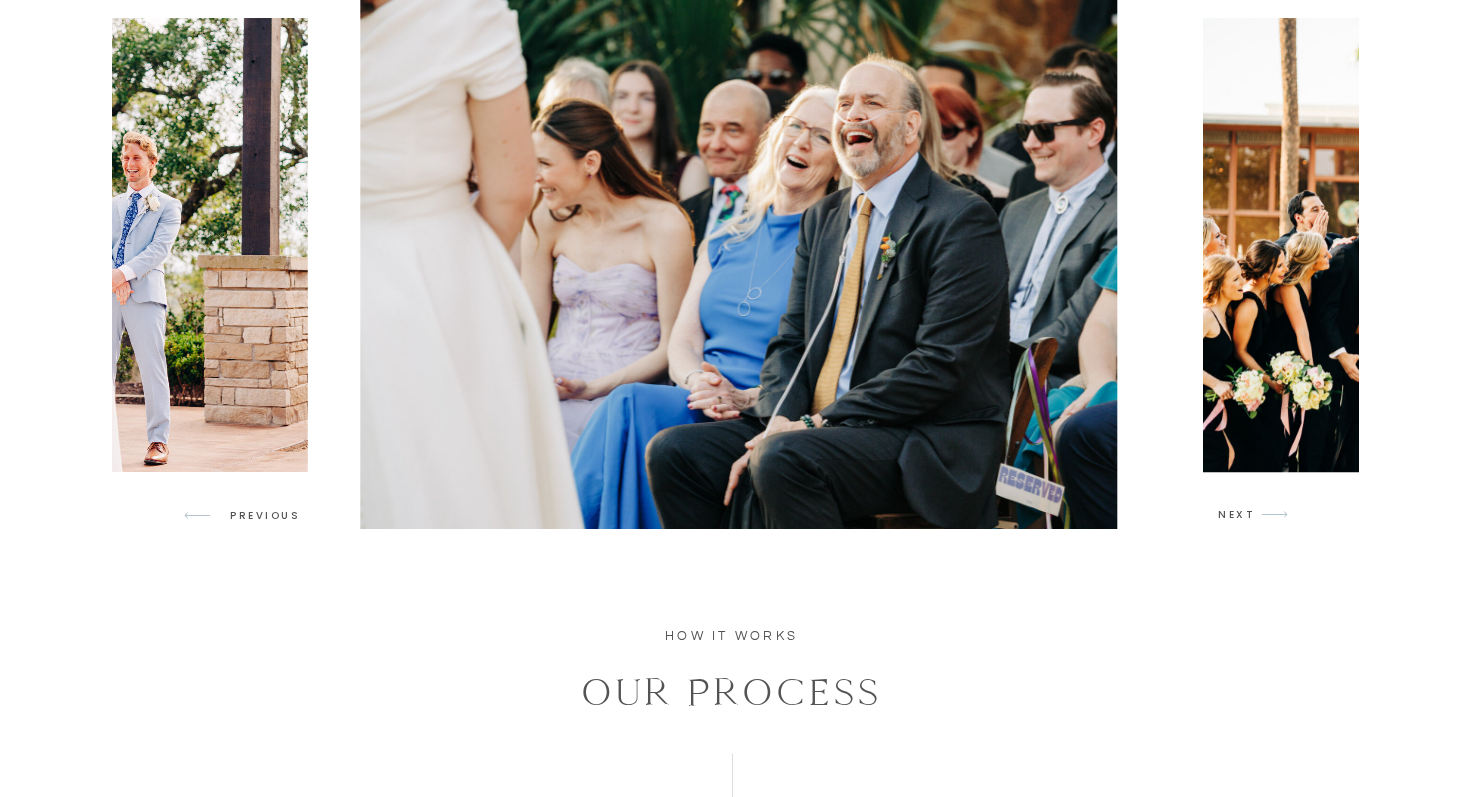 click at bounding box center [1506, 245] 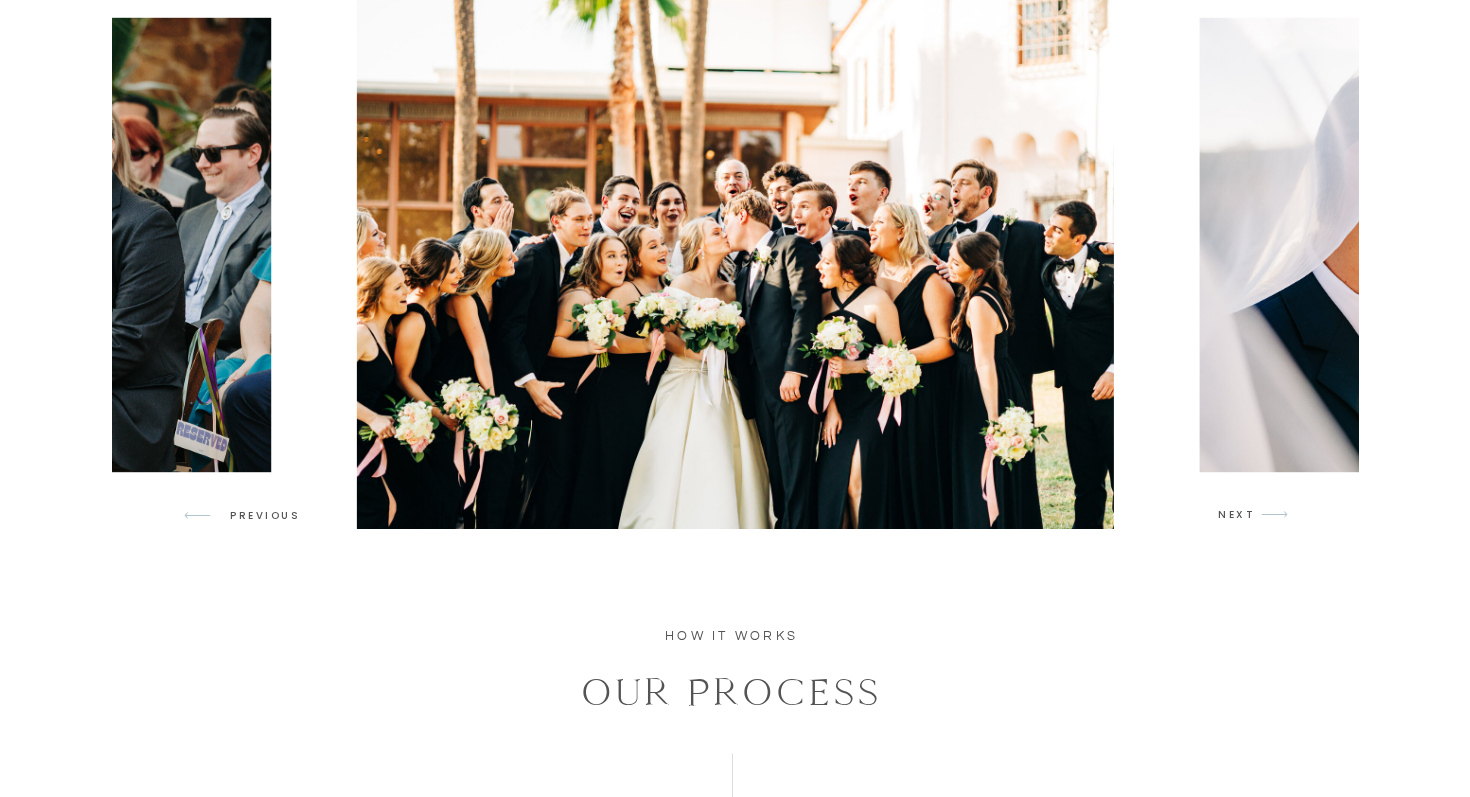click at bounding box center [1503, 245] 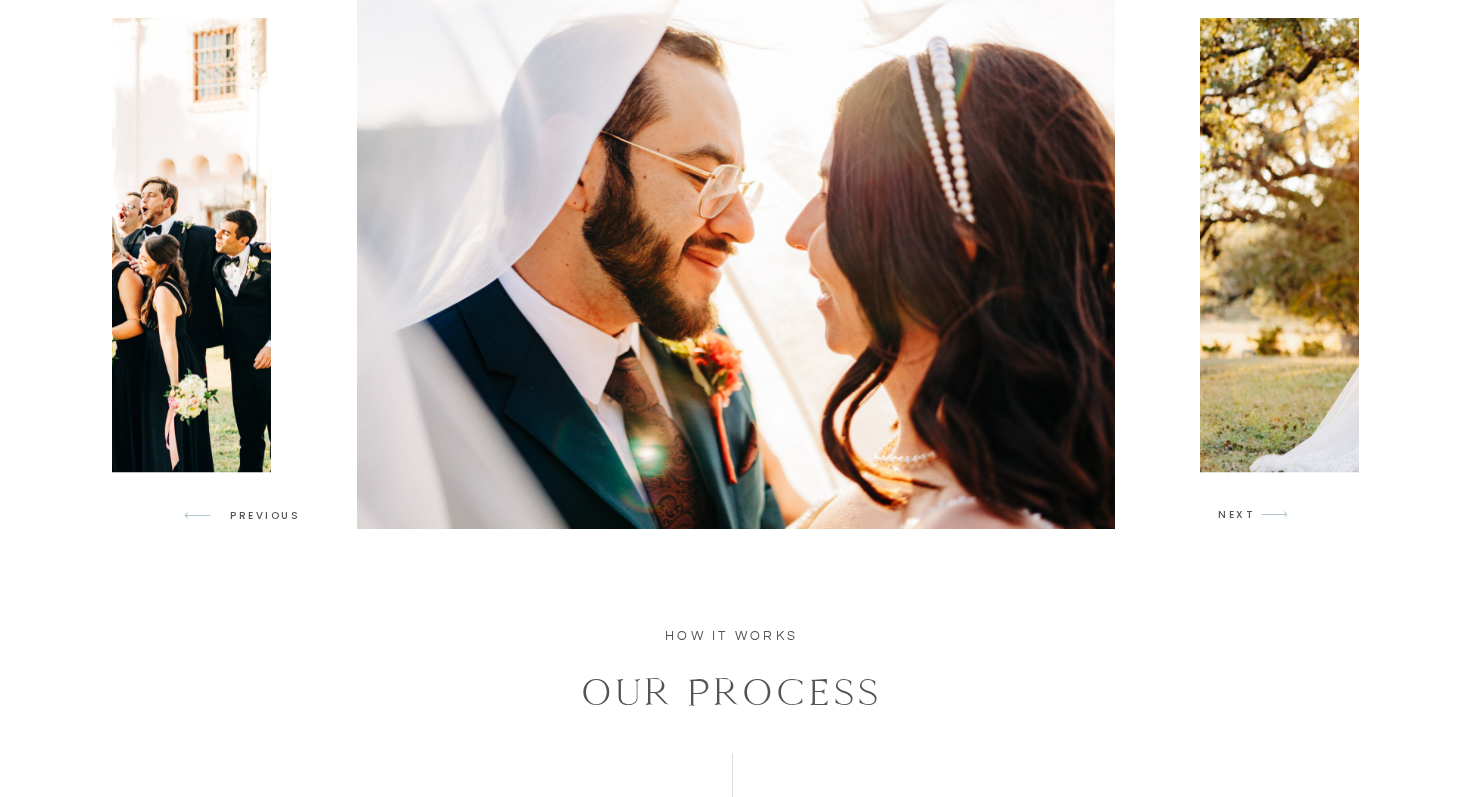 click at bounding box center [1503, 245] 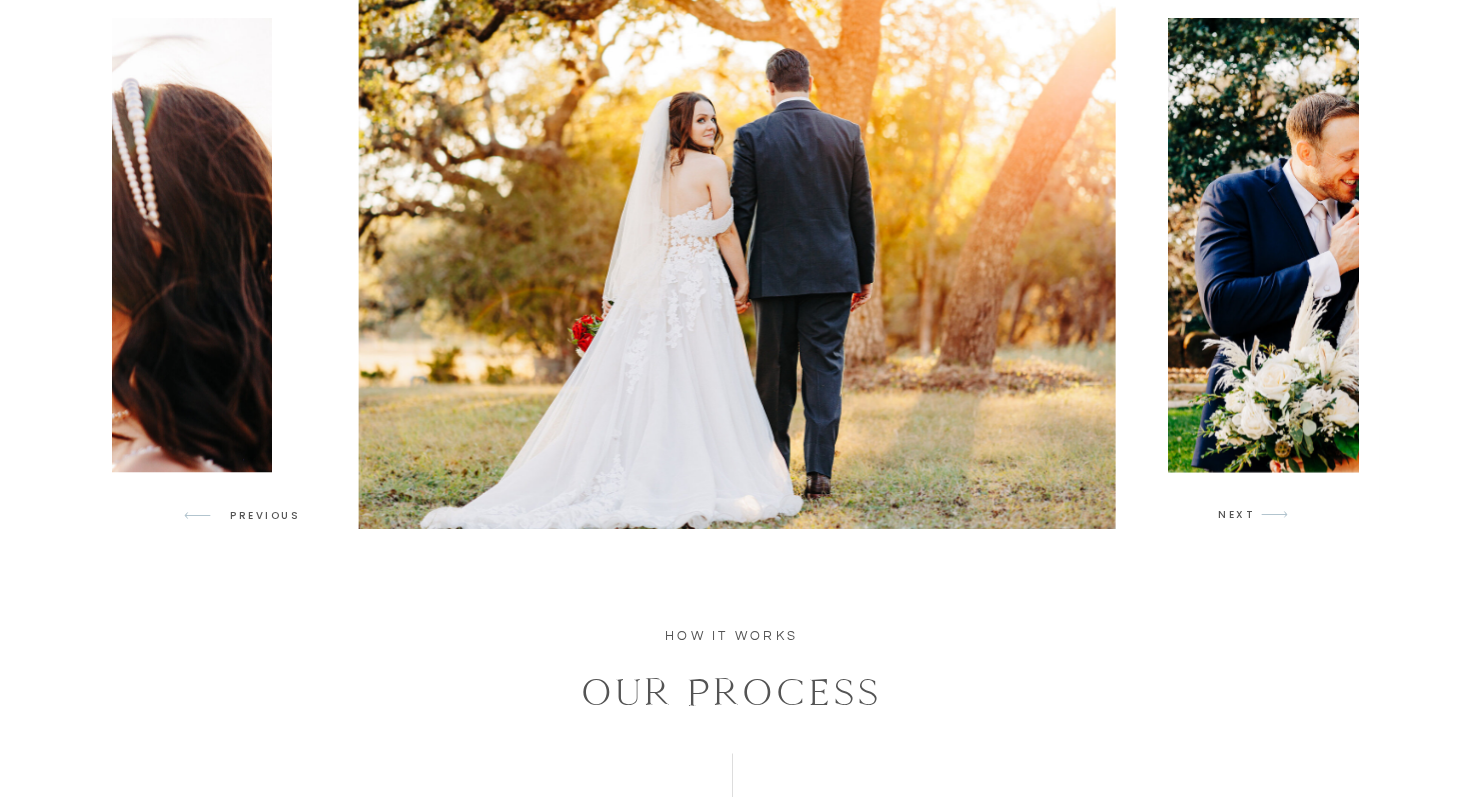 click at bounding box center (1338, 245) 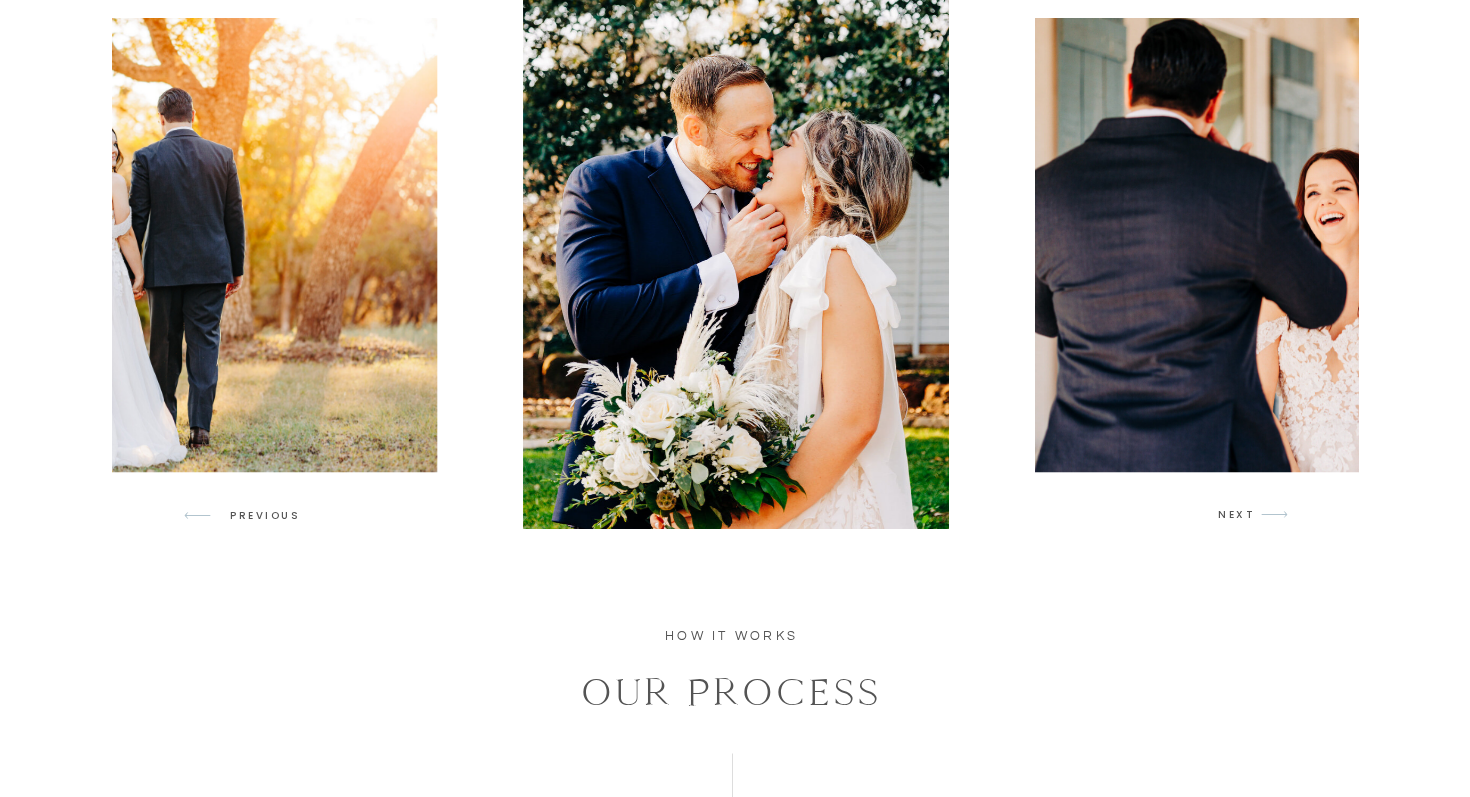 scroll, scrollTop: 1930, scrollLeft: 0, axis: vertical 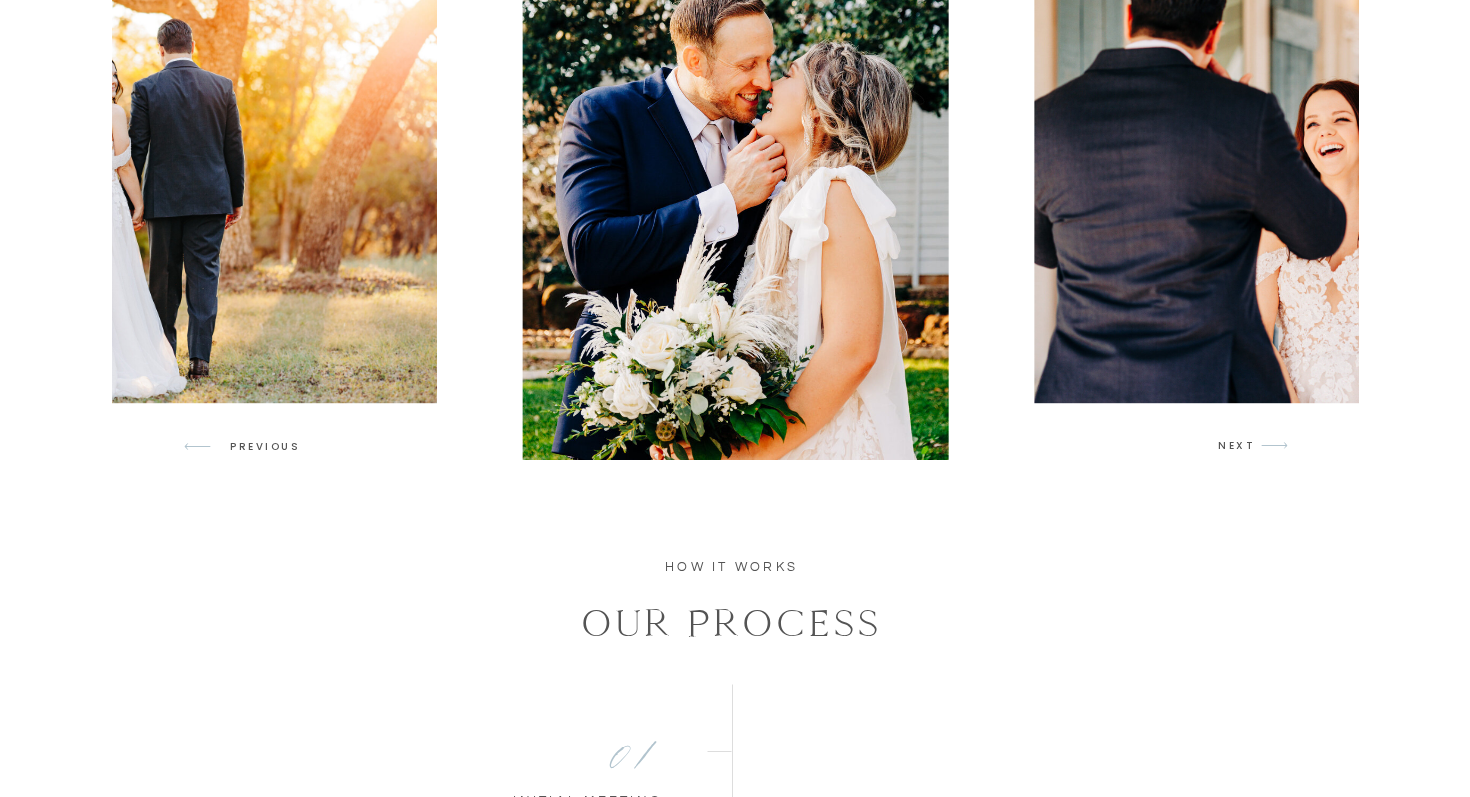click on "KD Captures HOME ABOUT Us Wedding photography Wedding films Portraits Reviews BLOG arrow INQUIRE Kd captures about us wedding photography wedding films portraits reviews contact blog san antonio | austin | denver worldwide KD CAPTURES Inquire  arrow the wedding photography Experience Our process, frequently asked questions, average investment, and what exactly makes a KD Captures couple. Candid & curated photographs of the best day ever The newlyweds began their last dance, gently embracing each other while dancing to a romantic song. As they danced, memories of the day came flooding back to the bride - the heartwarming reveal with her father, their first kiss as a married couple, her maid of honor's speech that was both sweet and hilariously spot-on, and the joy of dancing with her closest friends. arrow arrow NEXT PREVIOUS HOW IT WORKS OUR PROCESS 01 initial meeting After you reach out, we will be in touch within 48 hours to chat more about your big day and schedule your consultation. 02 MAKING IT OFFICIAL" at bounding box center [735, 2910] 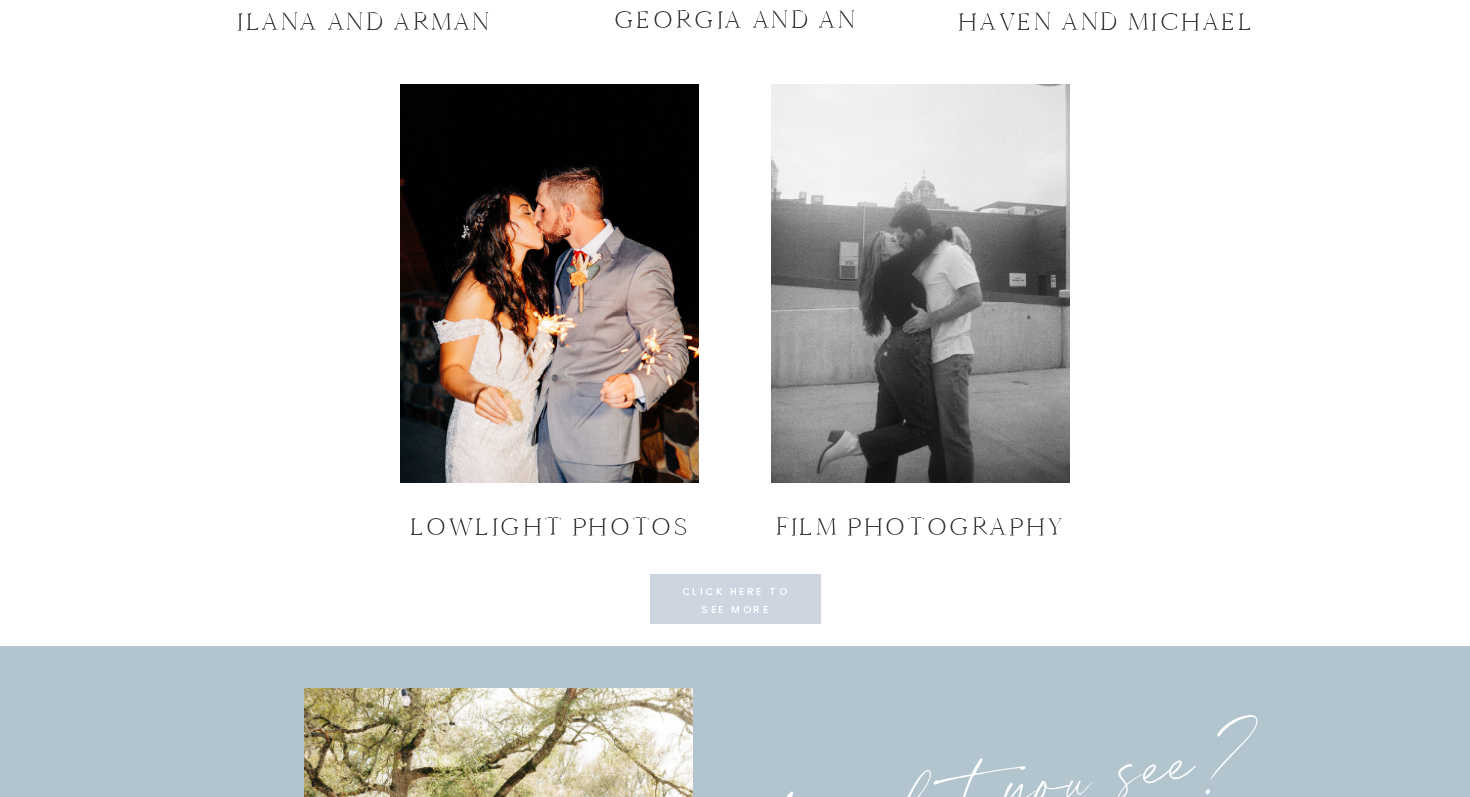 scroll, scrollTop: 7311, scrollLeft: 0, axis: vertical 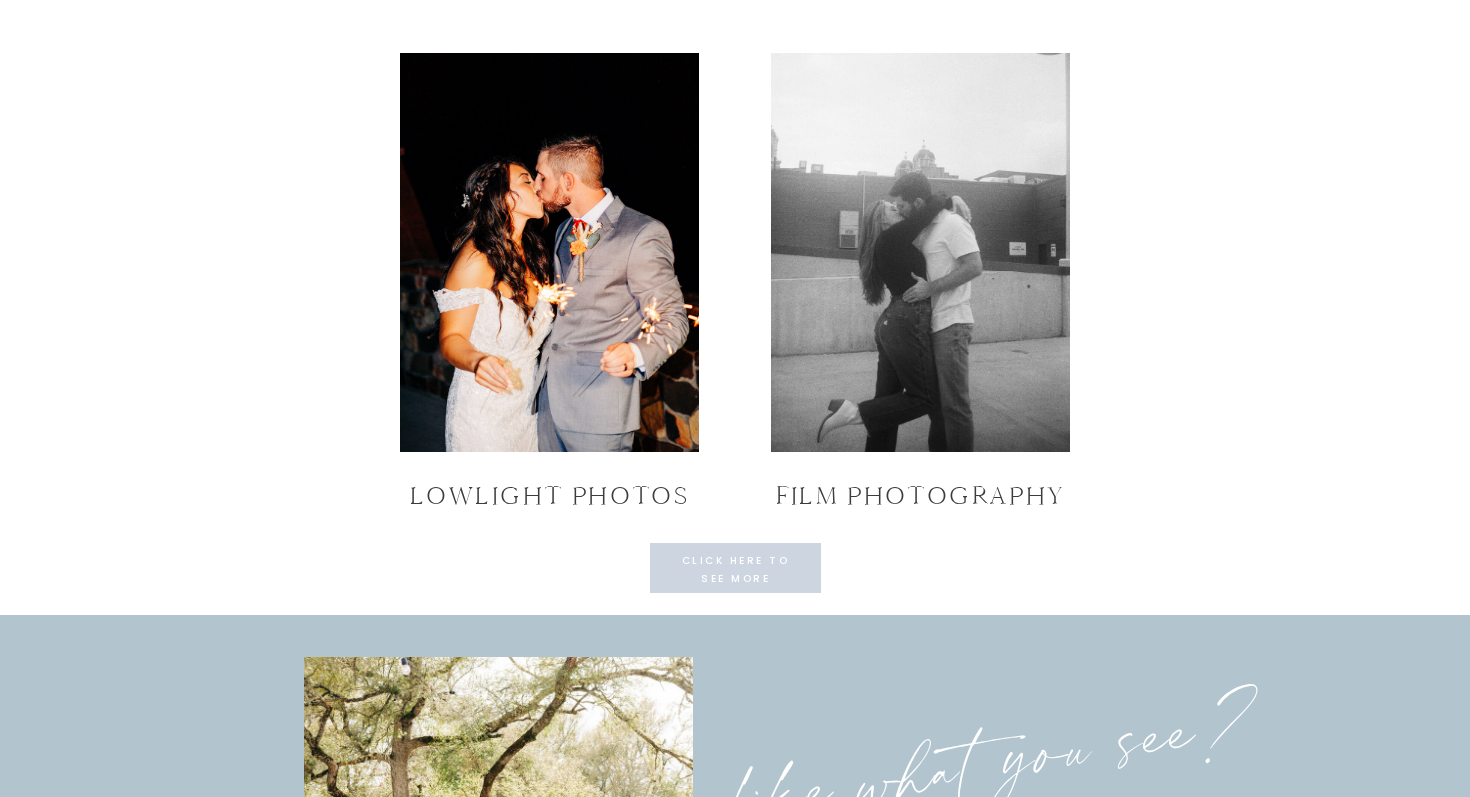 click at bounding box center [549, 252] 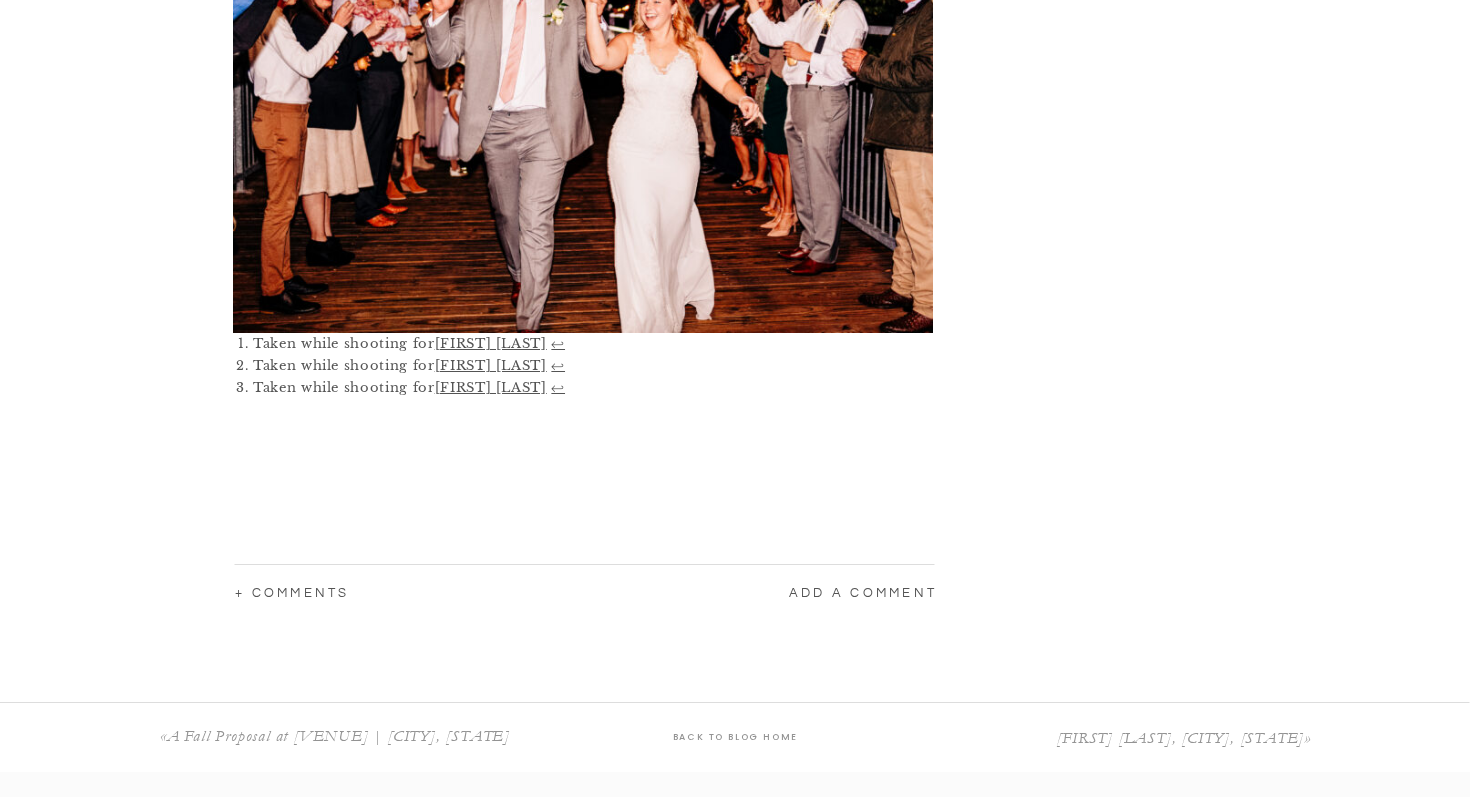 scroll, scrollTop: 5727, scrollLeft: 0, axis: vertical 